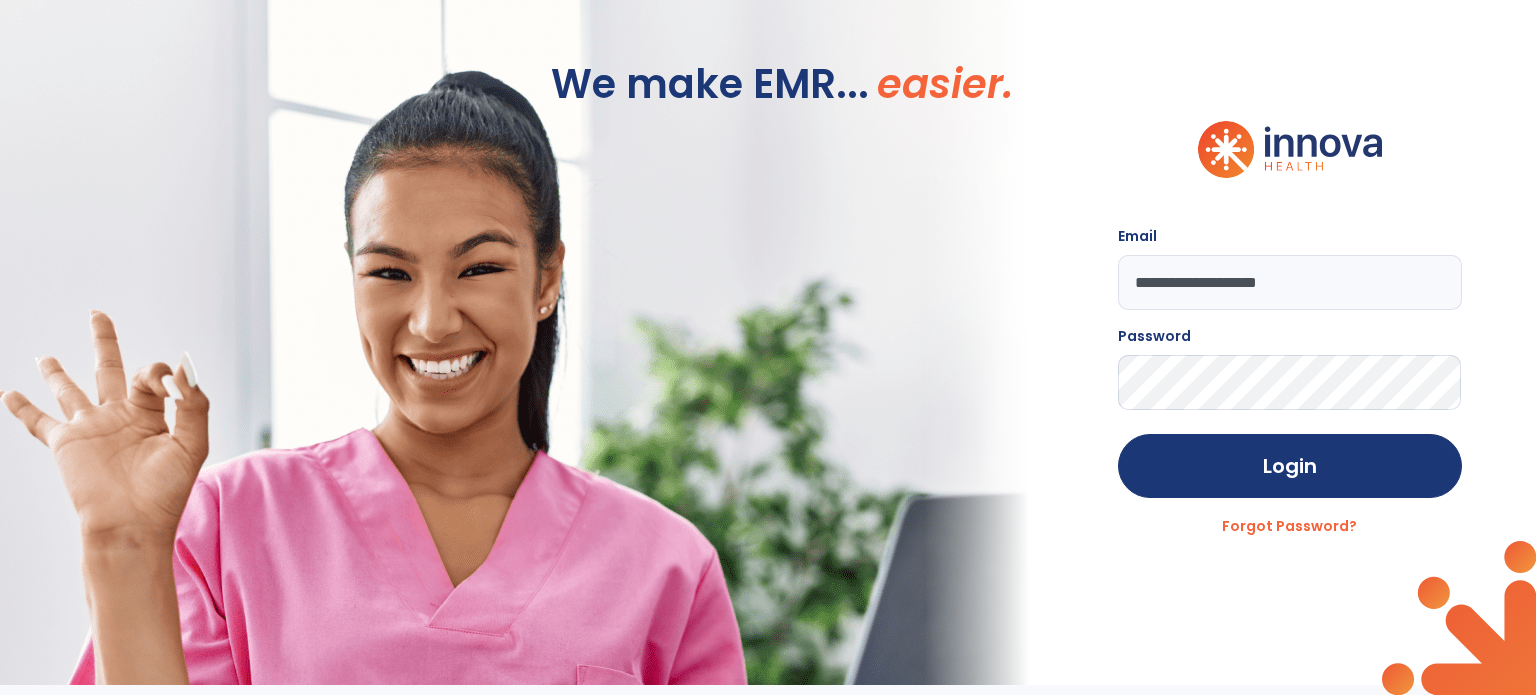 scroll, scrollTop: 0, scrollLeft: 0, axis: both 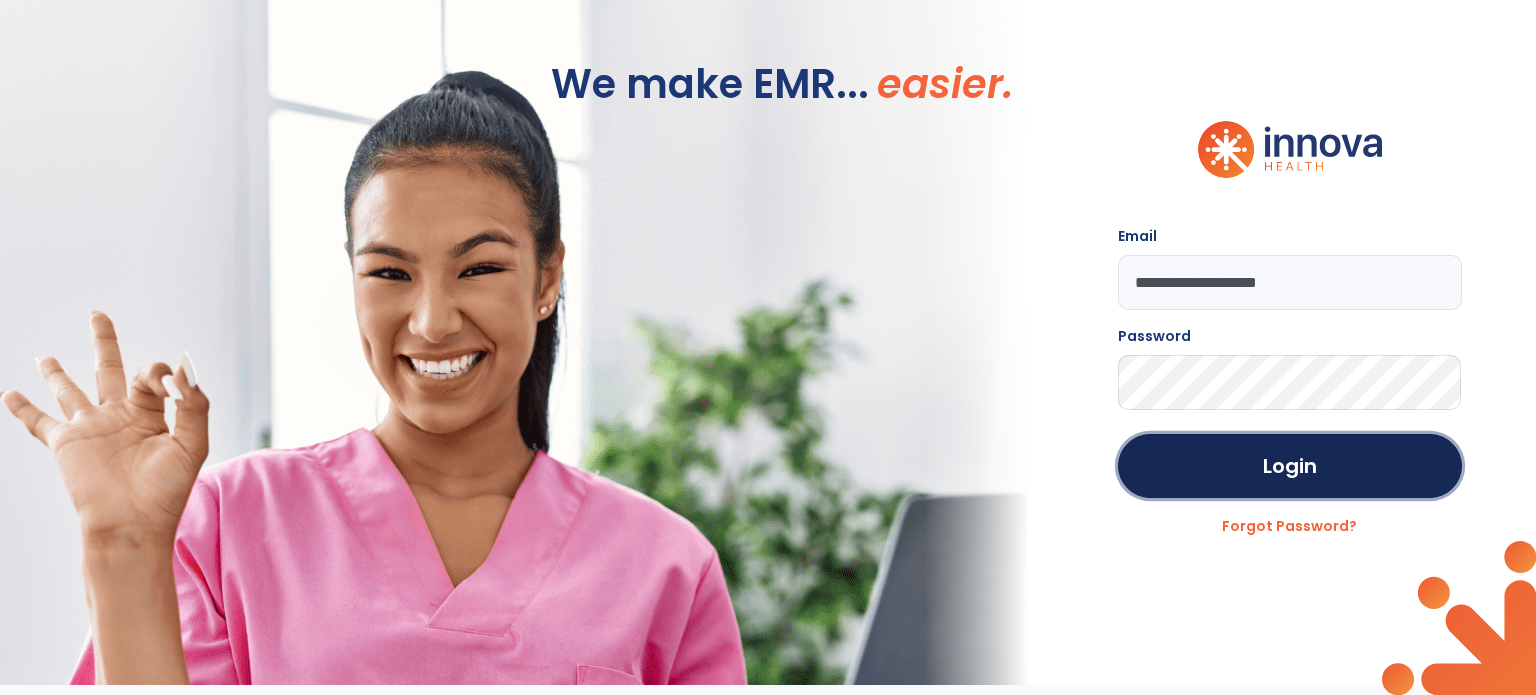 click on "Login" 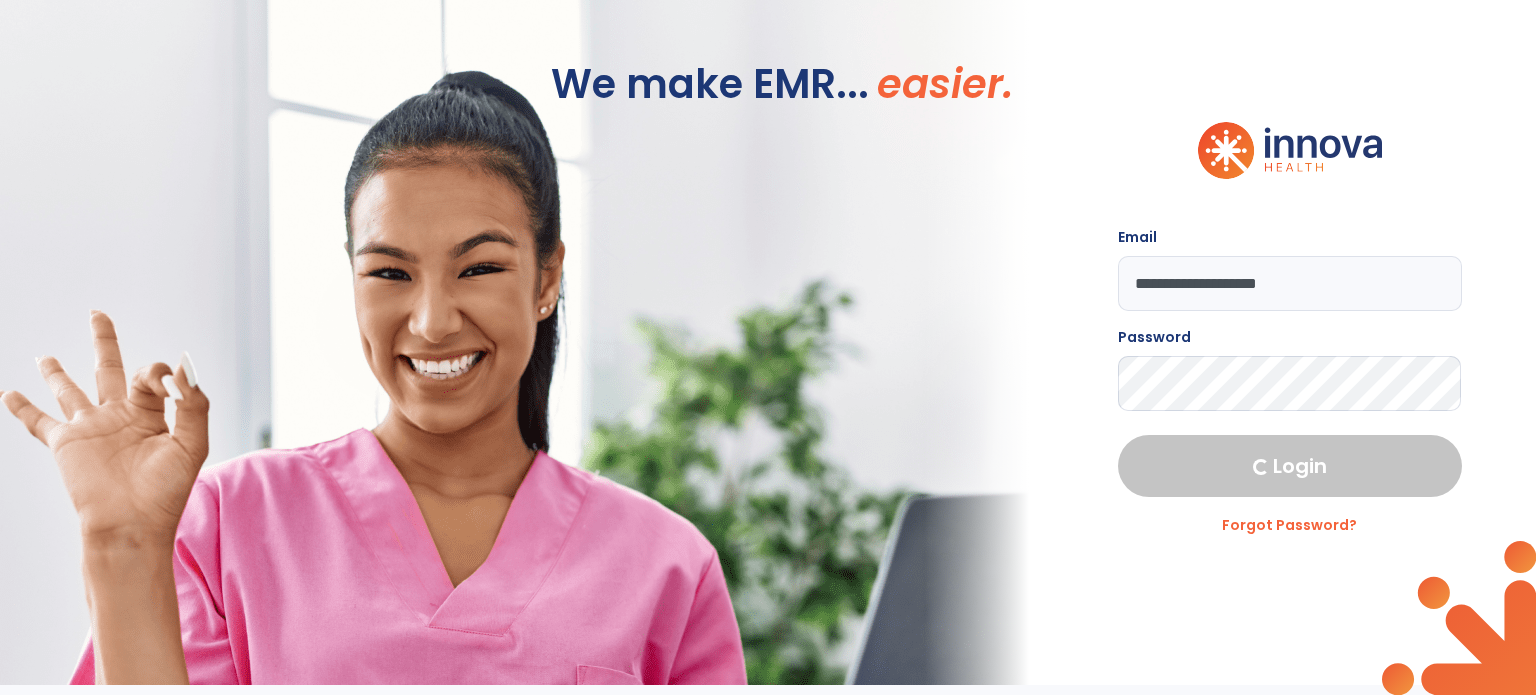select on "****" 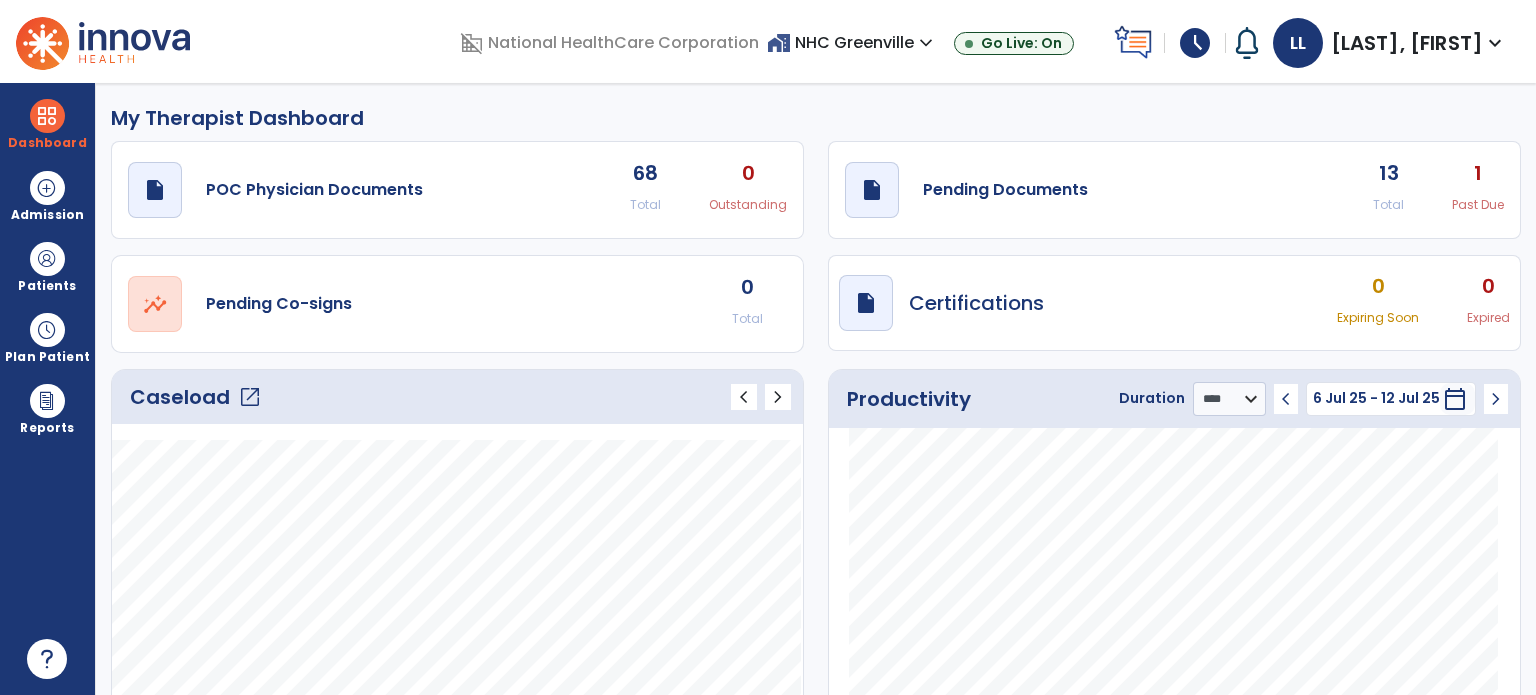 click on "draft   open_in_new" 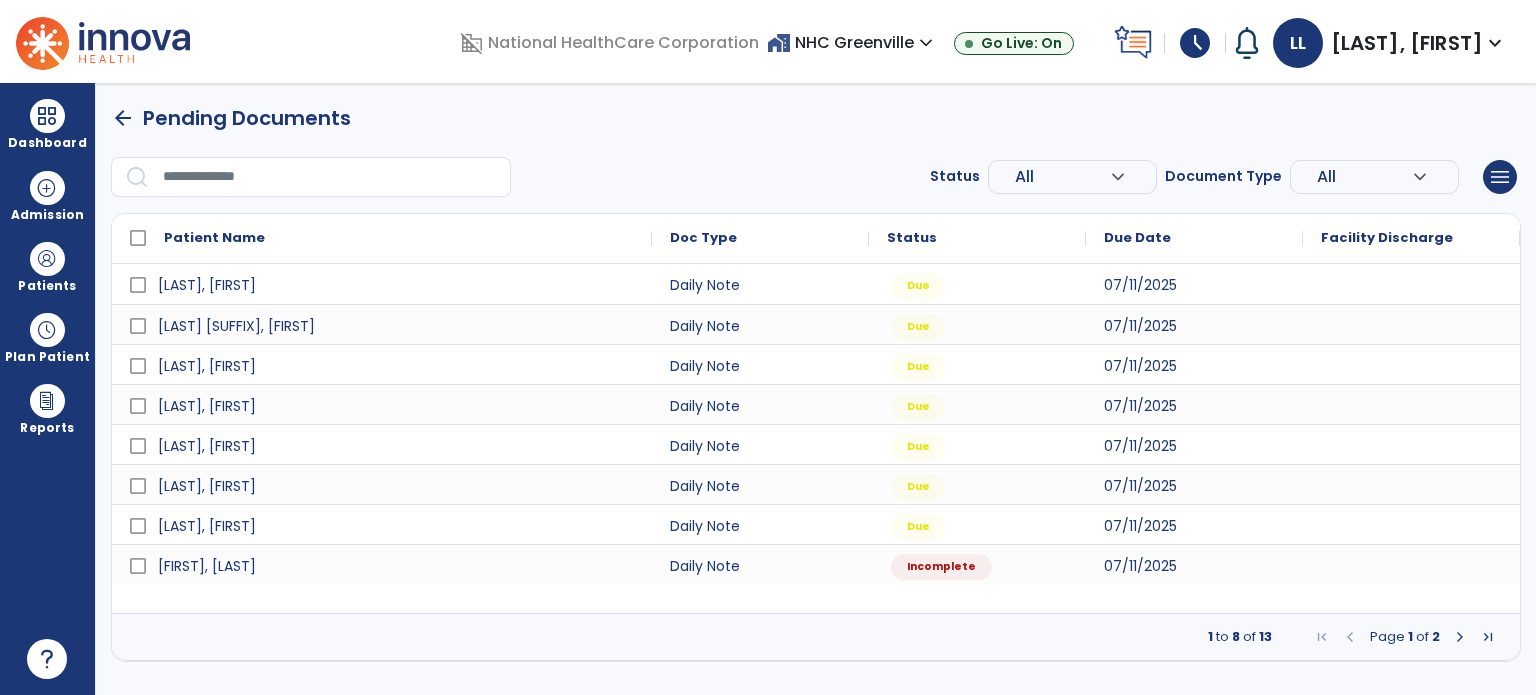 click at bounding box center [1460, 637] 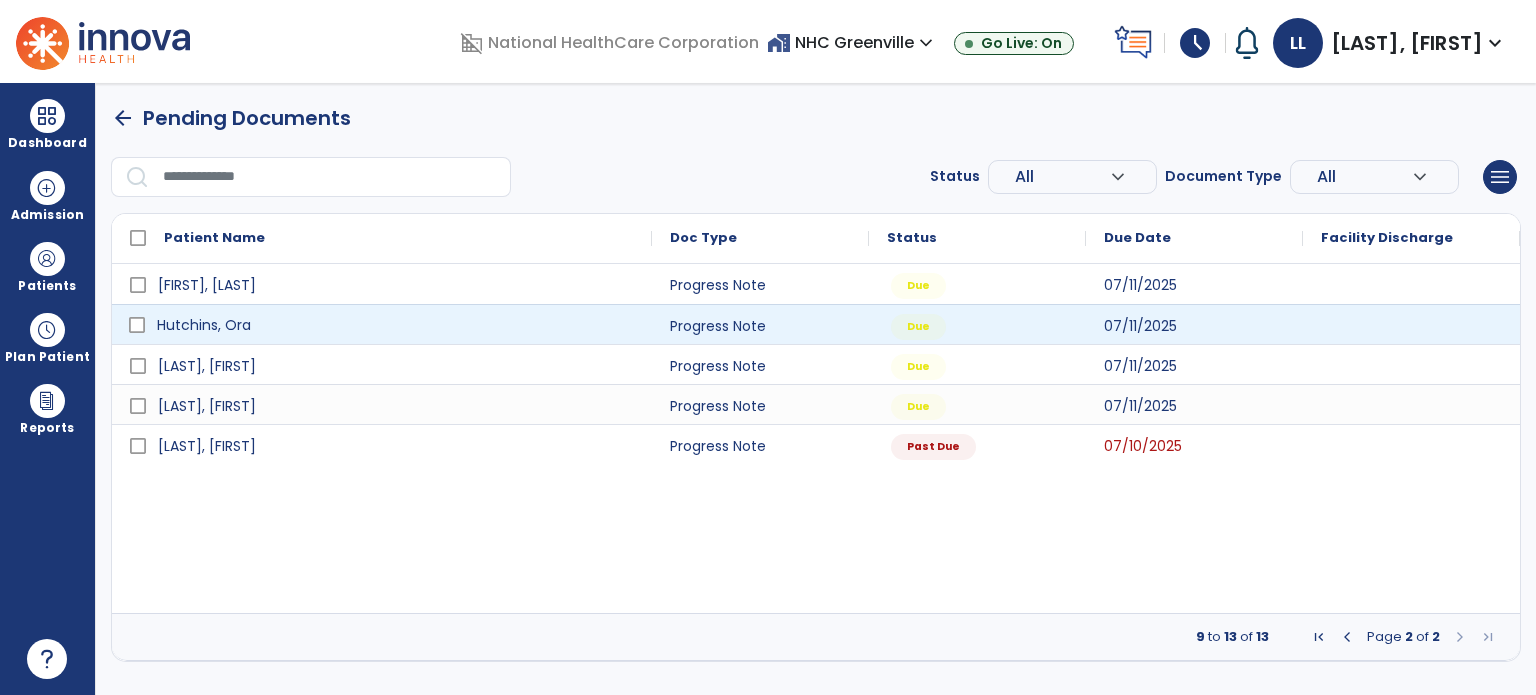 click on "Hutchins, Ora" at bounding box center [396, 325] 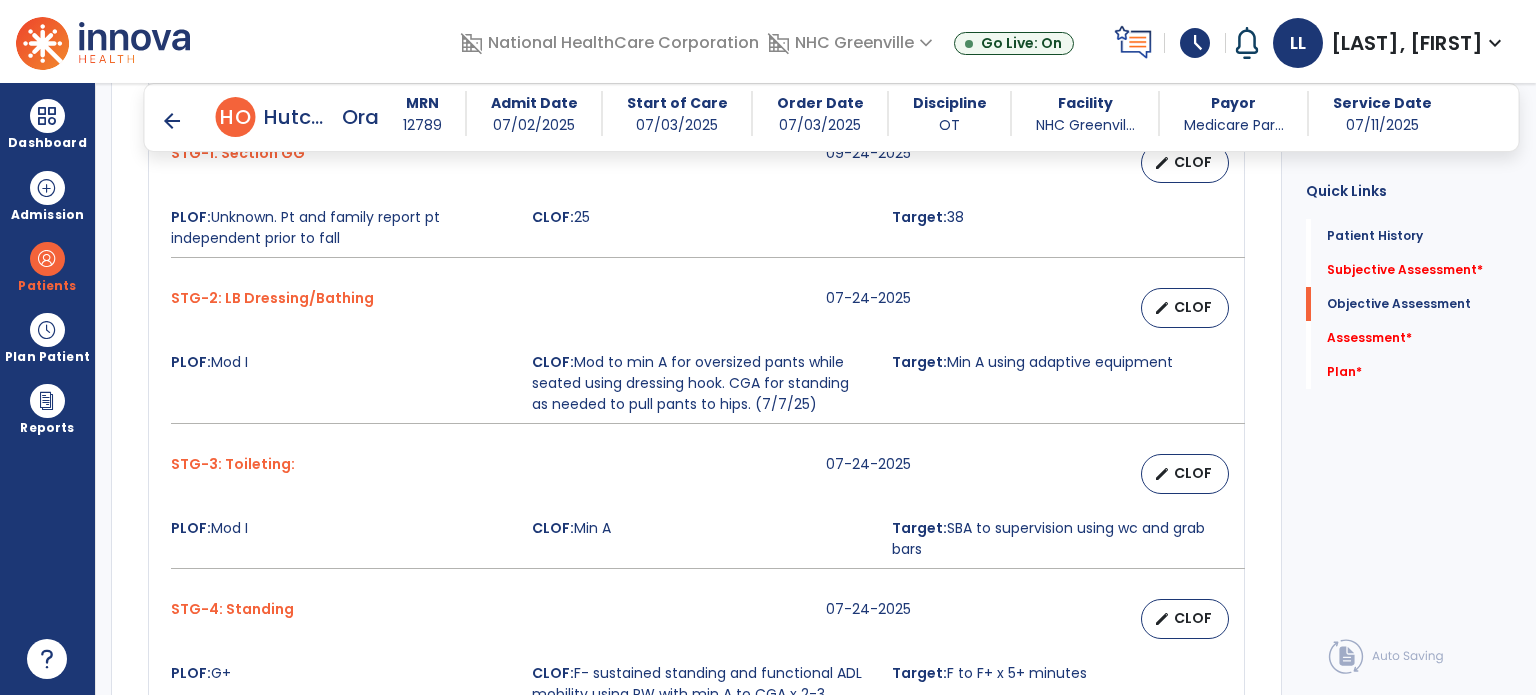 scroll, scrollTop: 1032, scrollLeft: 0, axis: vertical 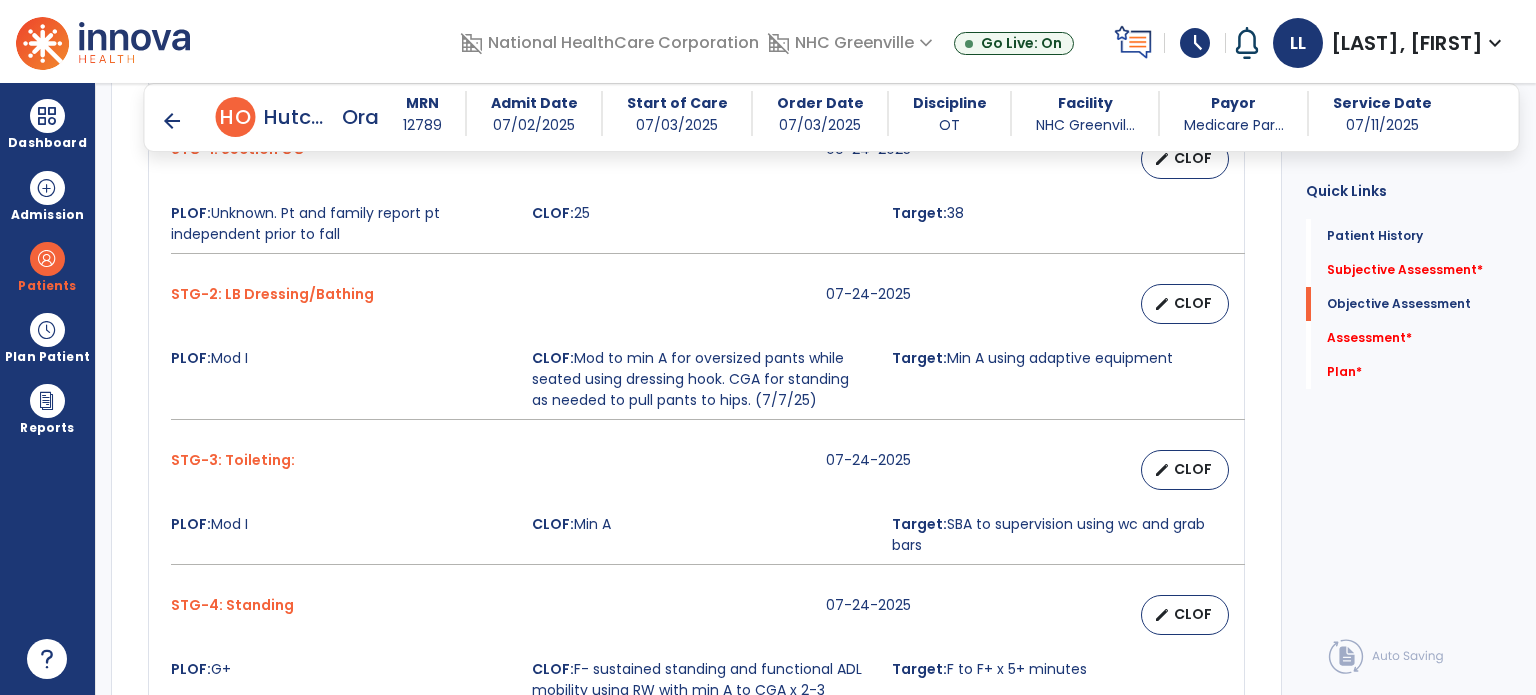 click on "Quick Links  Patient History   Patient History   Subjective Assessment   *  Subjective Assessment   *  Objective Assessment   Objective Assessment   Assessment   *  Assessment   *  Plan   *  Plan   *" 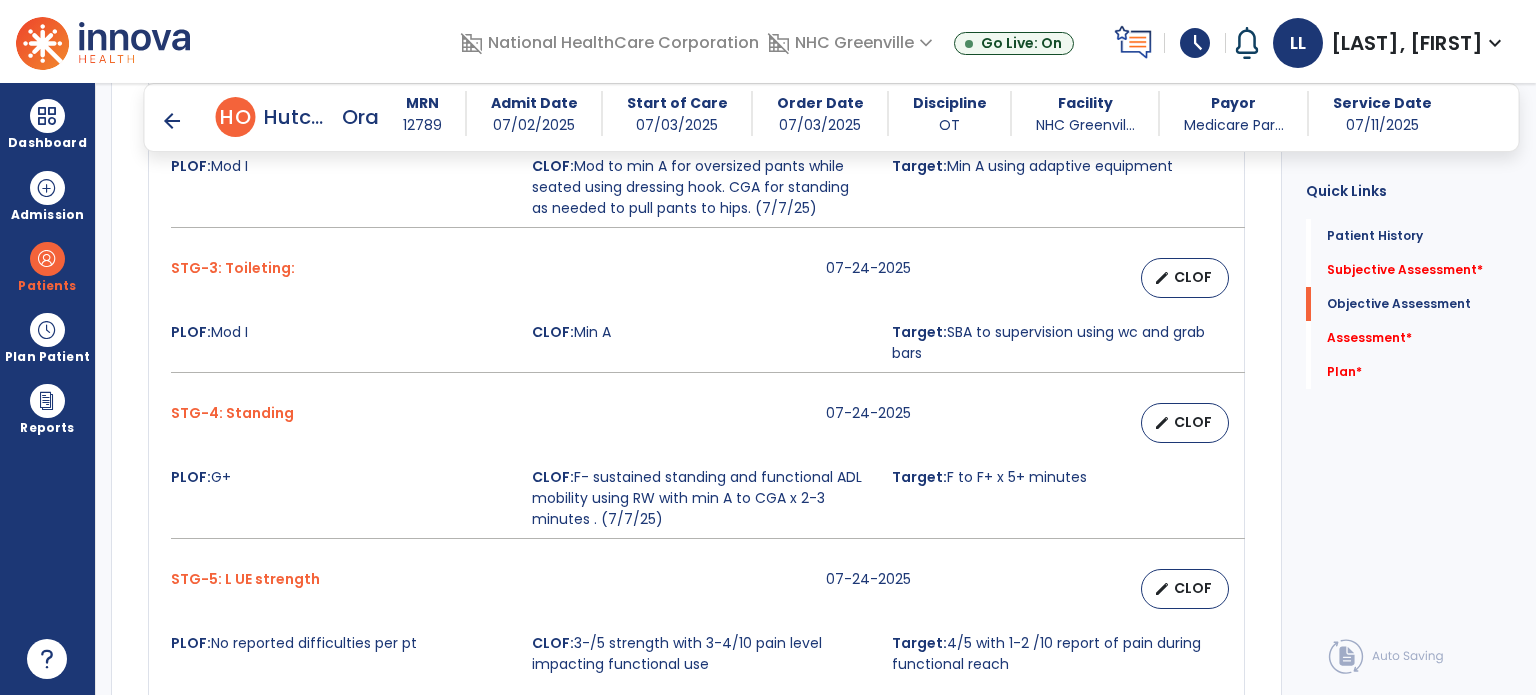 scroll, scrollTop: 1228, scrollLeft: 0, axis: vertical 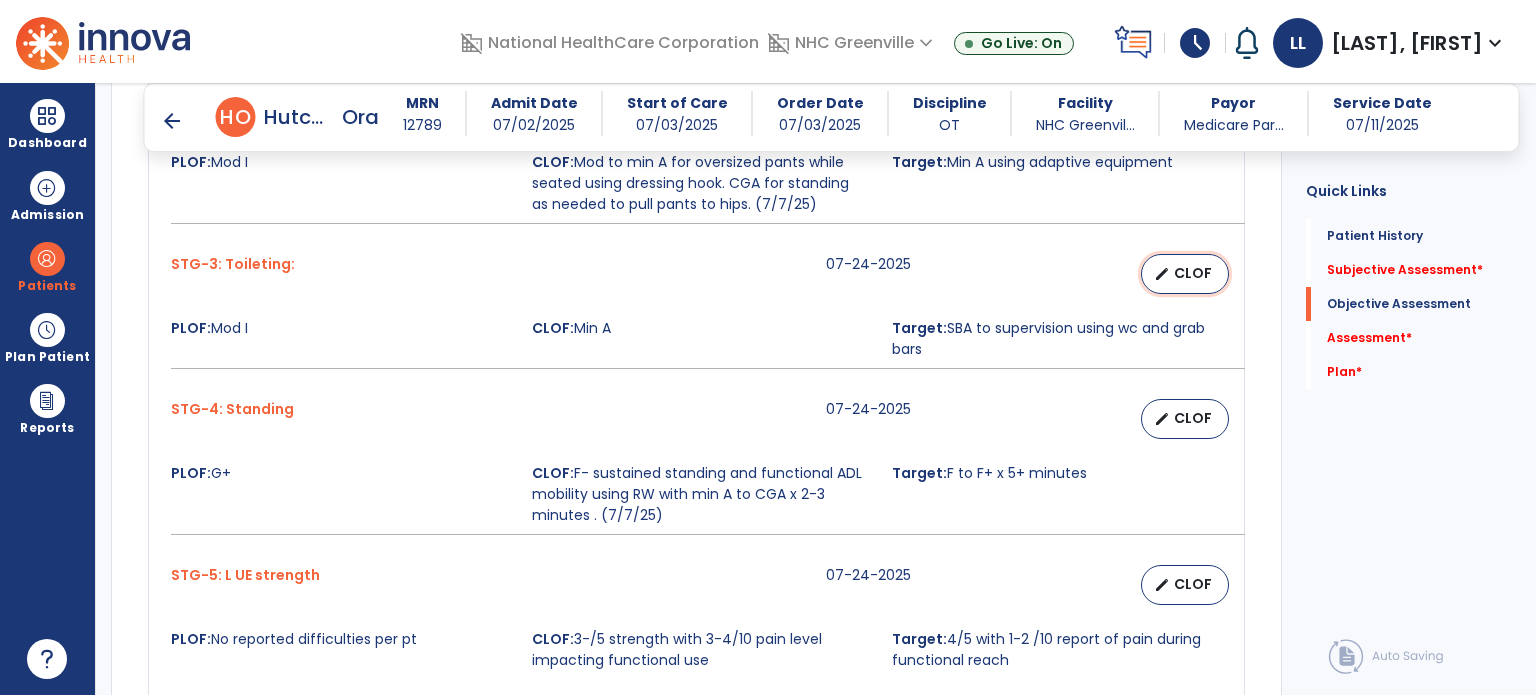click on "CLOF" at bounding box center [1193, 273] 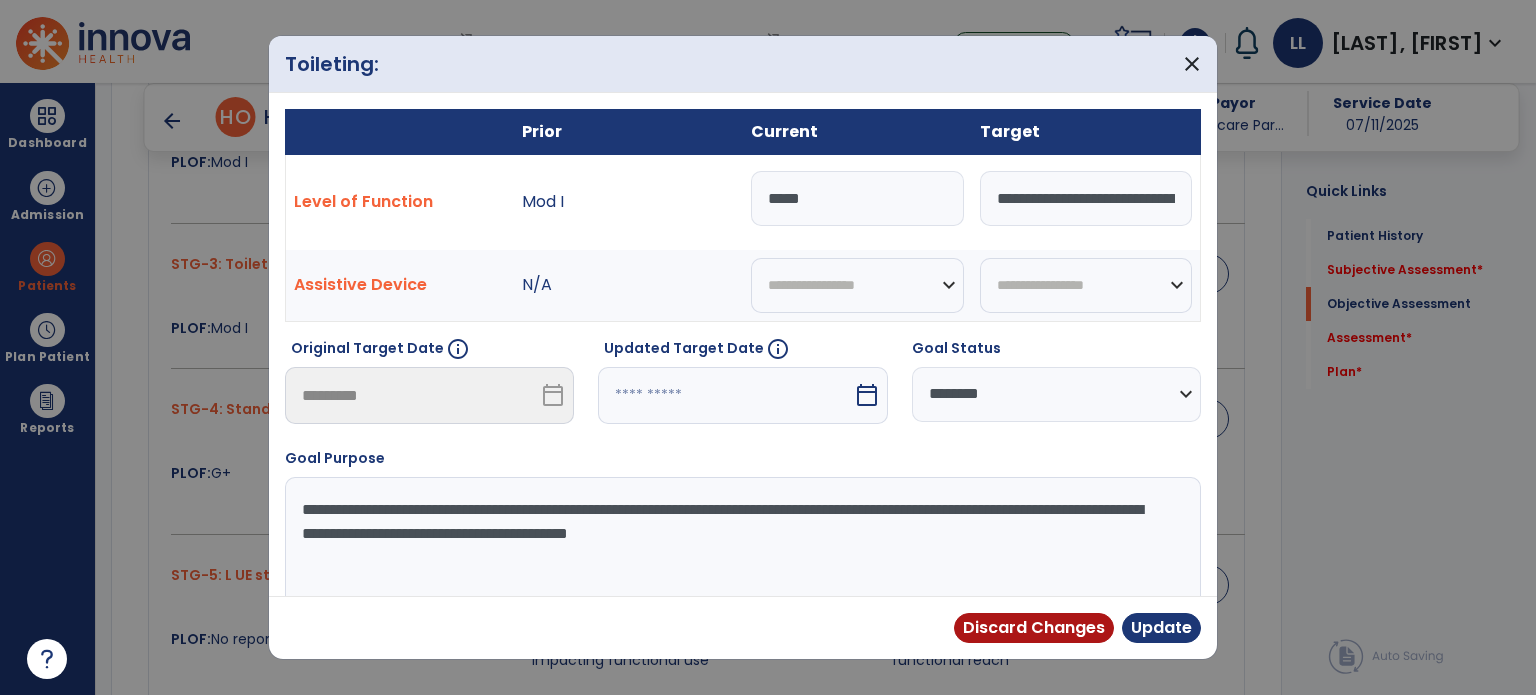 click on "*****" at bounding box center [857, 198] 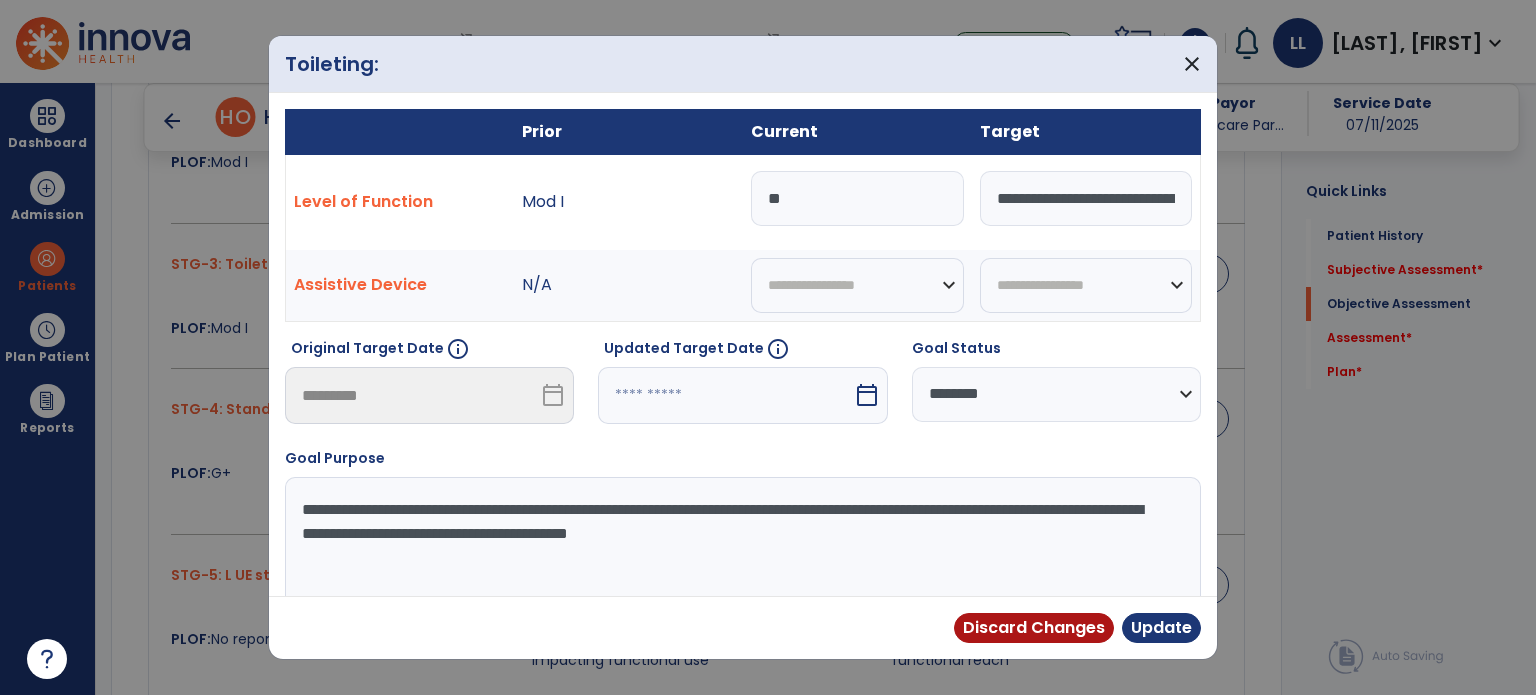 type on "*" 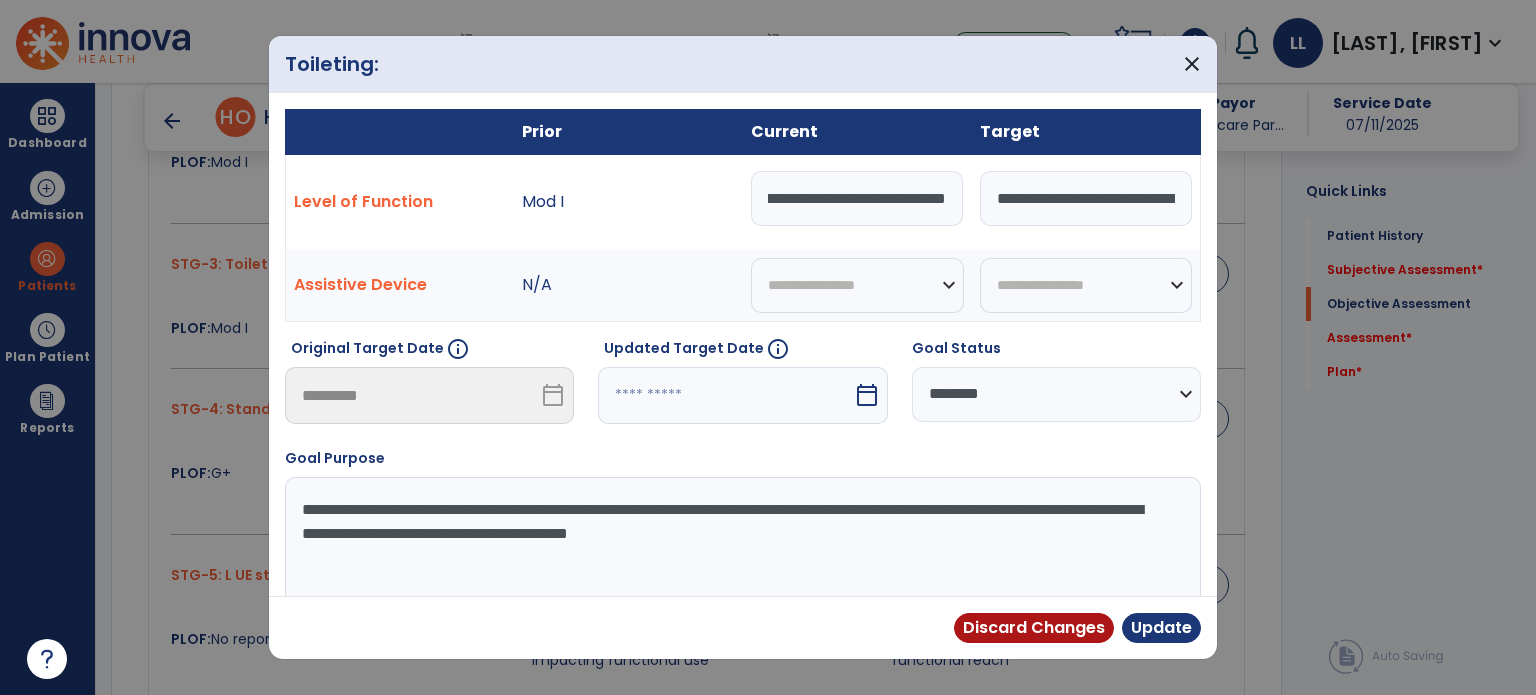 scroll, scrollTop: 0, scrollLeft: 548, axis: horizontal 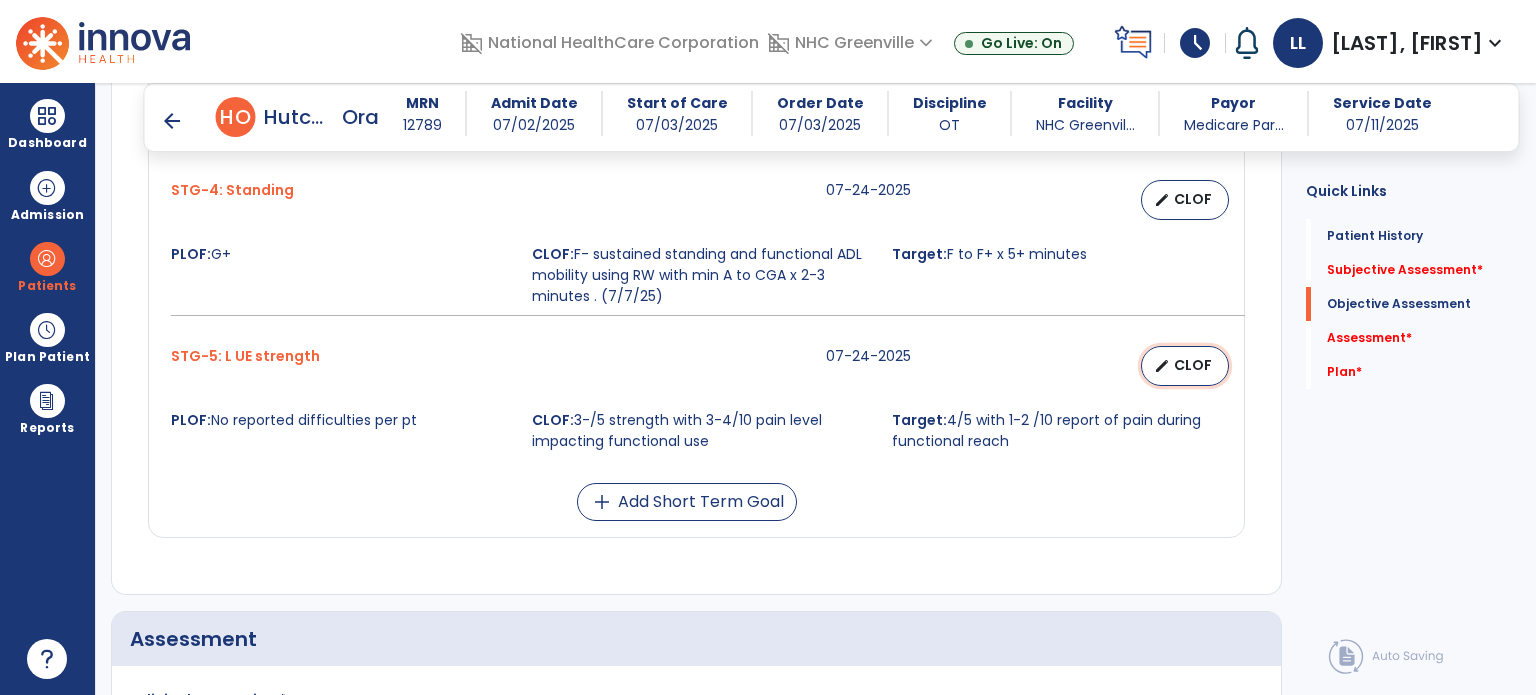click on "CLOF" at bounding box center (1193, 365) 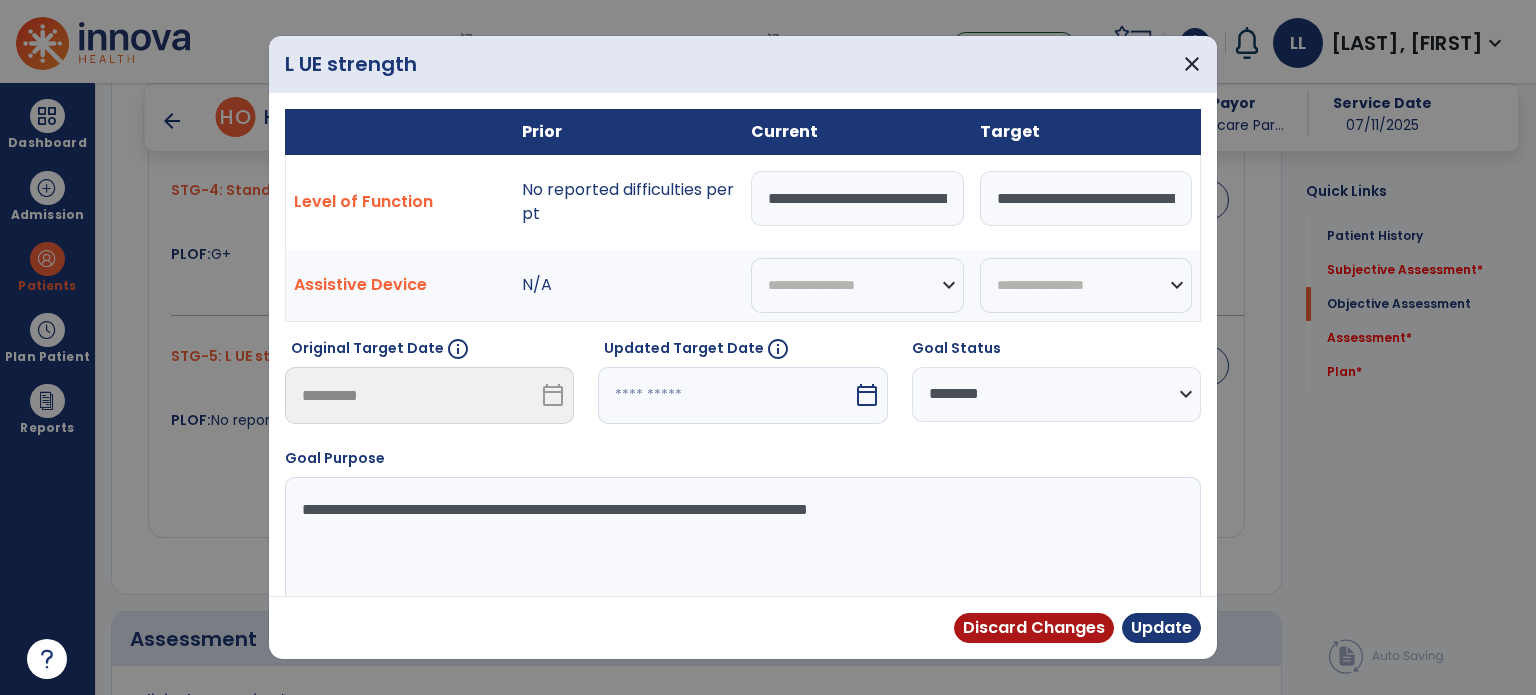 click on "**********" at bounding box center [857, 198] 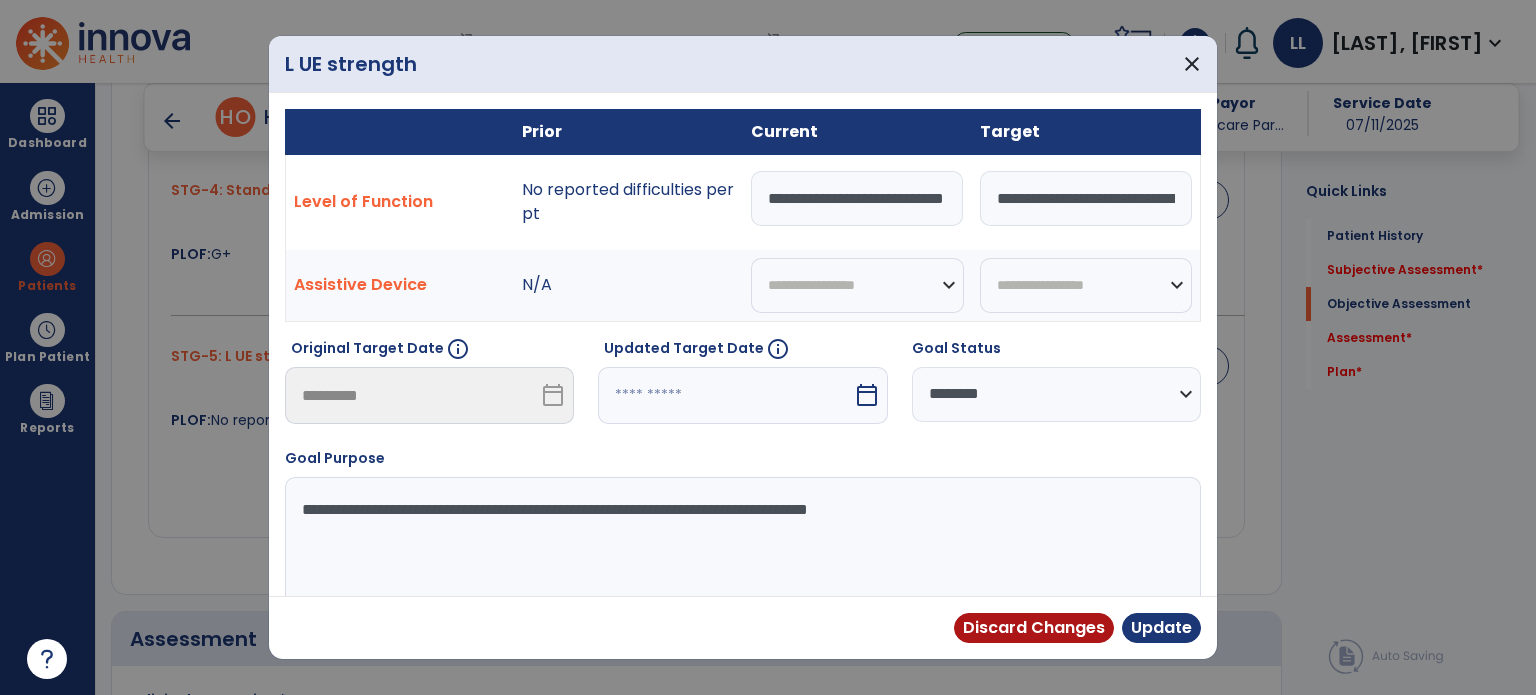 scroll, scrollTop: 0, scrollLeft: 53, axis: horizontal 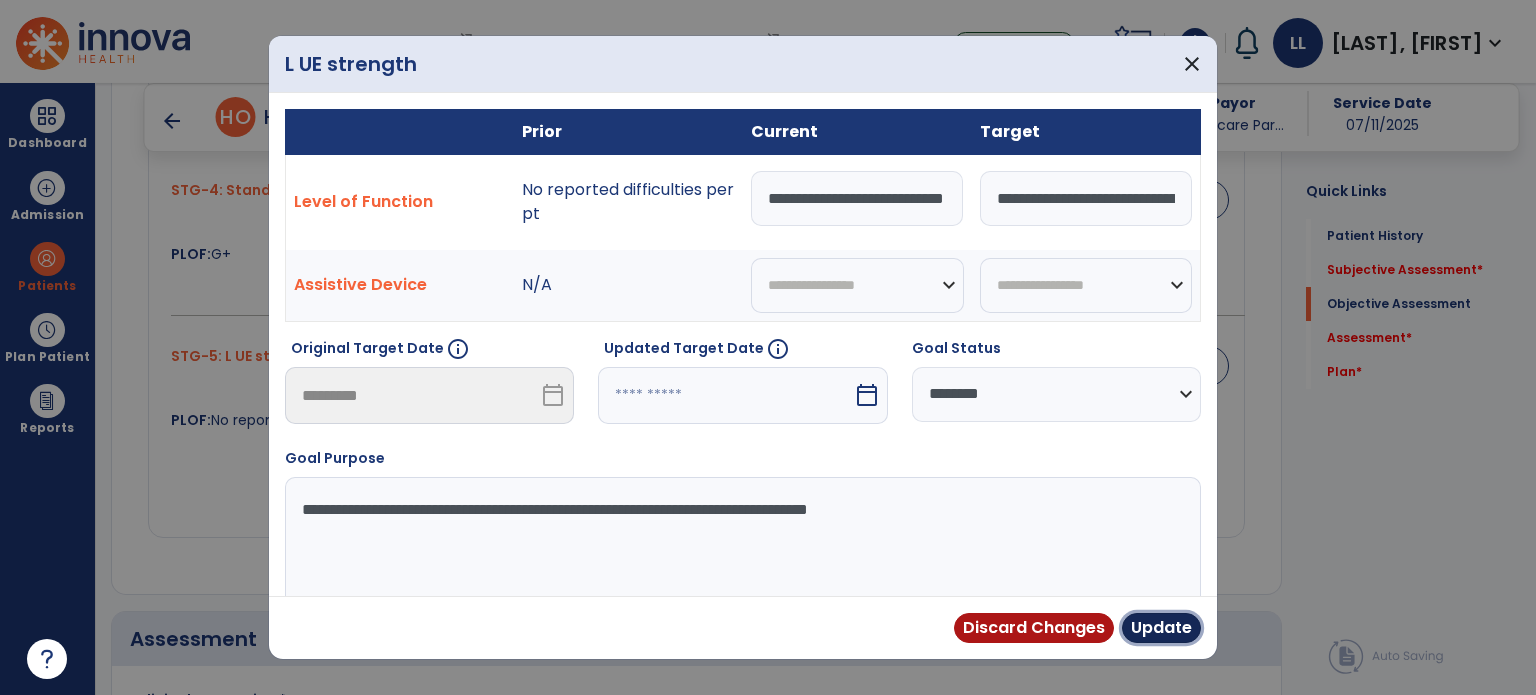 click on "Update" at bounding box center (1161, 628) 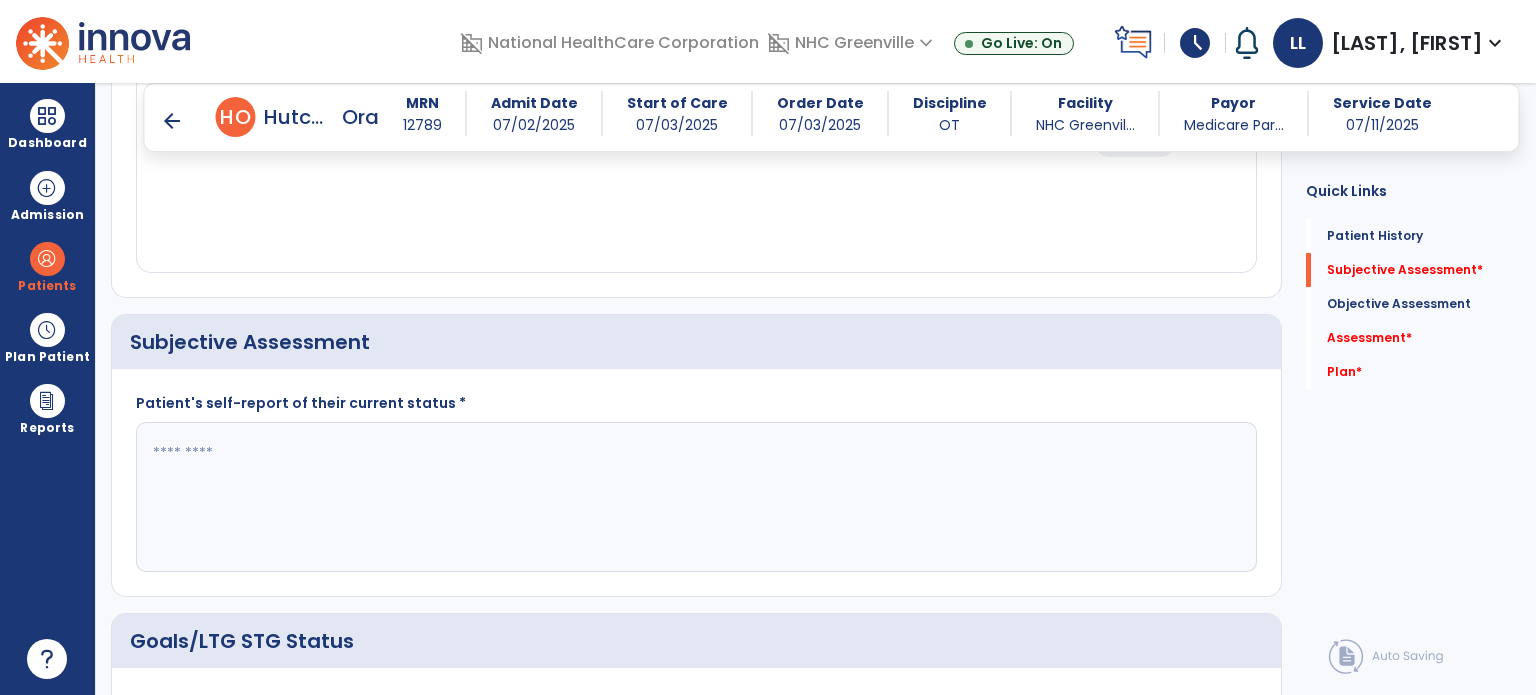 scroll, scrollTop: 0, scrollLeft: 0, axis: both 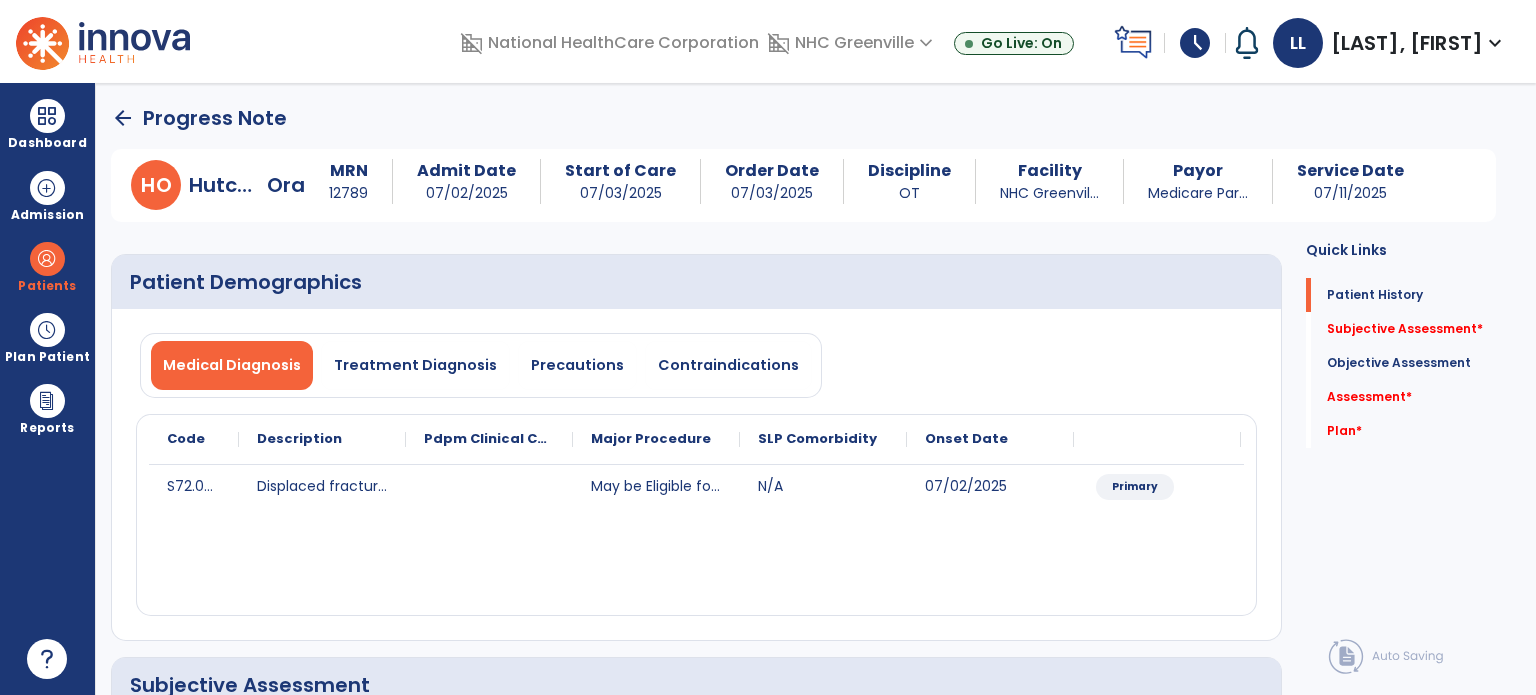 click on "arrow_back" 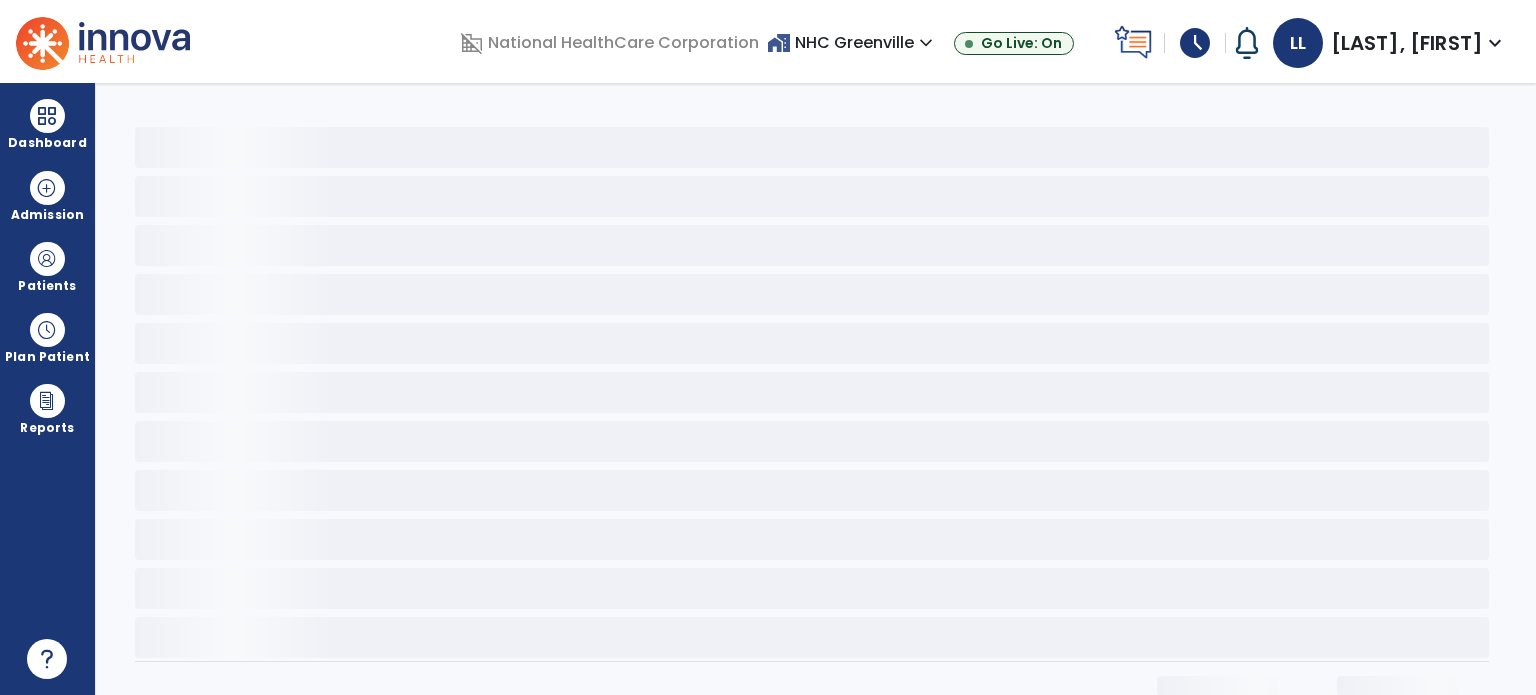 click 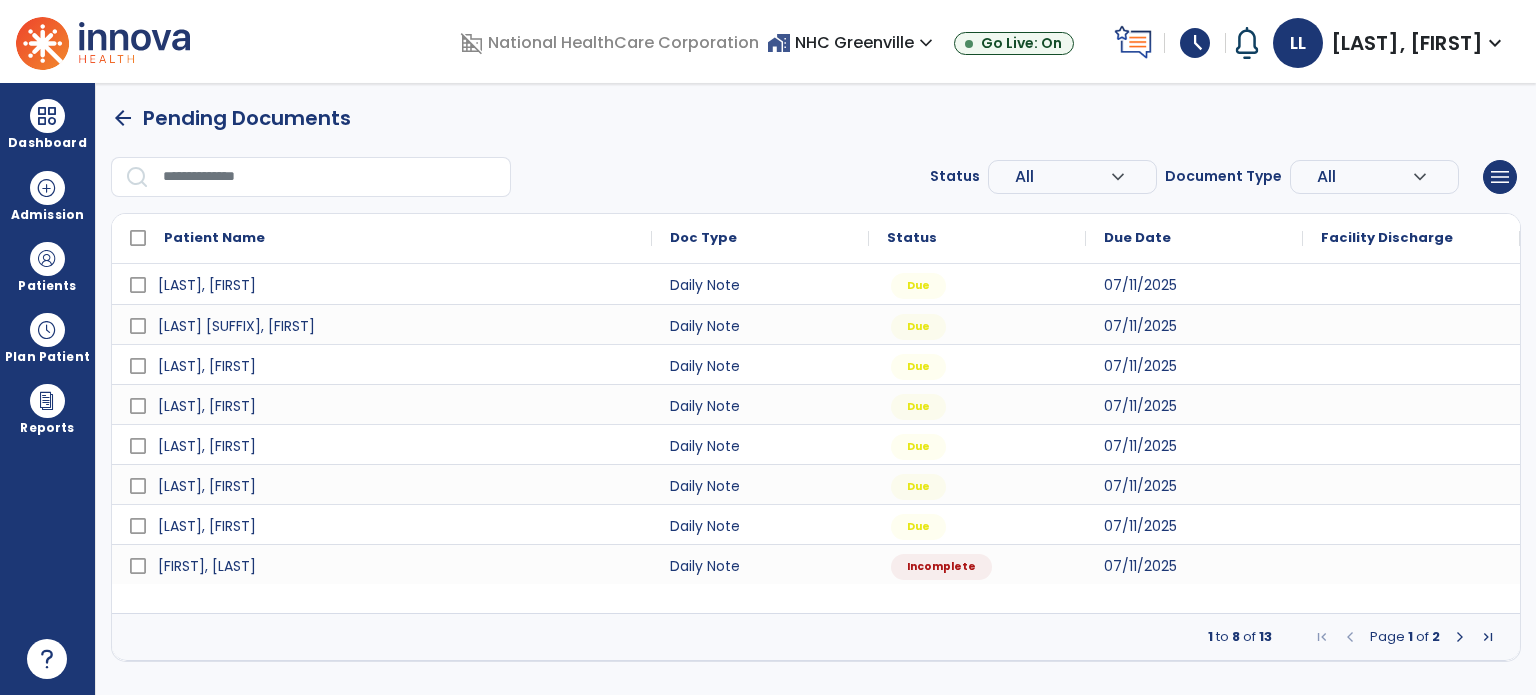 click at bounding box center [47, 259] 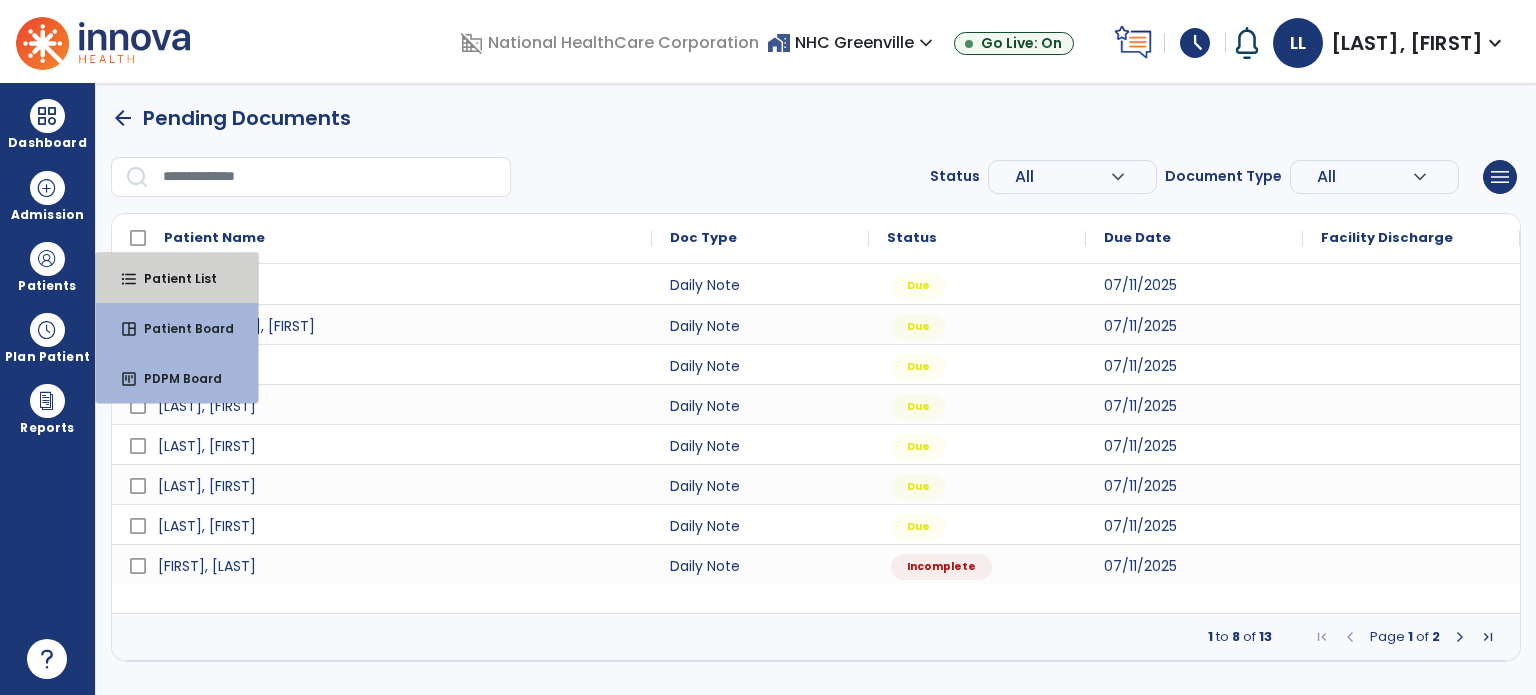 click on "Patient List" at bounding box center [172, 278] 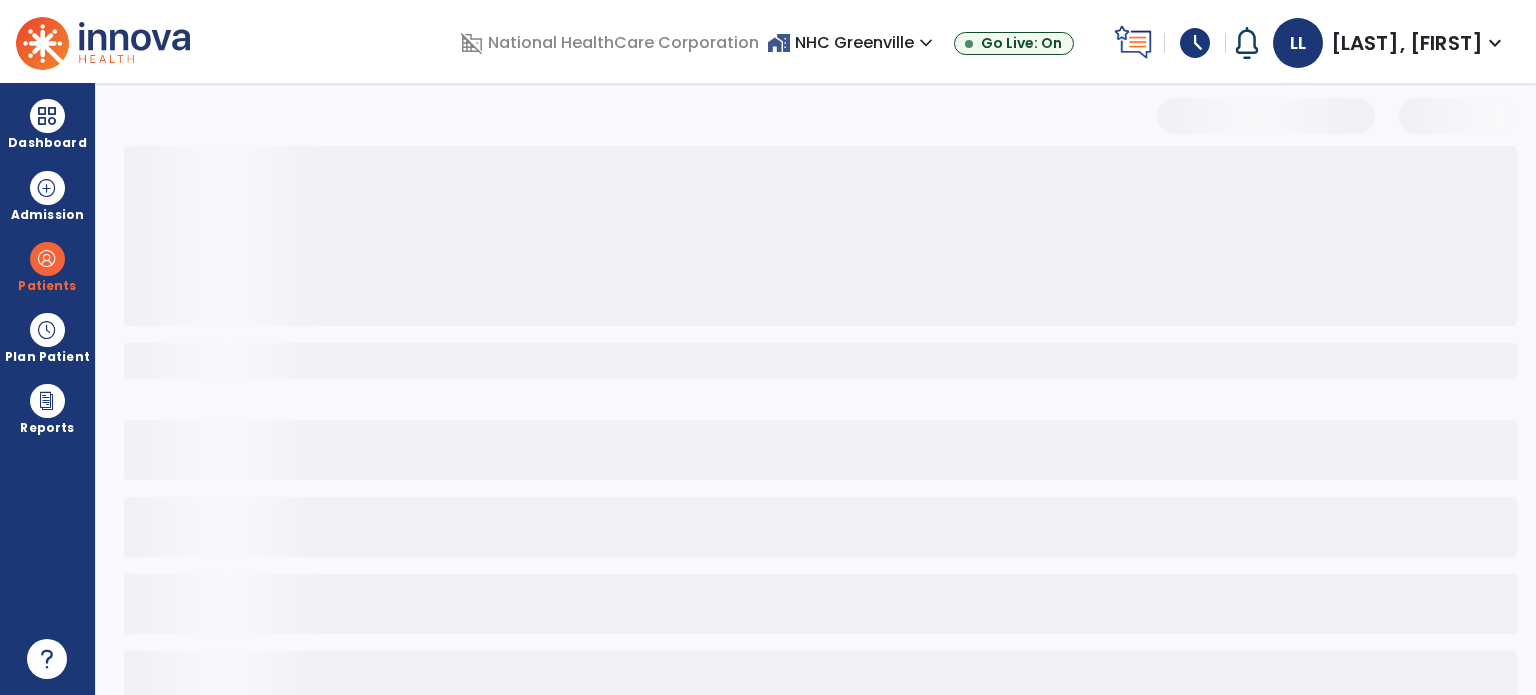 select on "***" 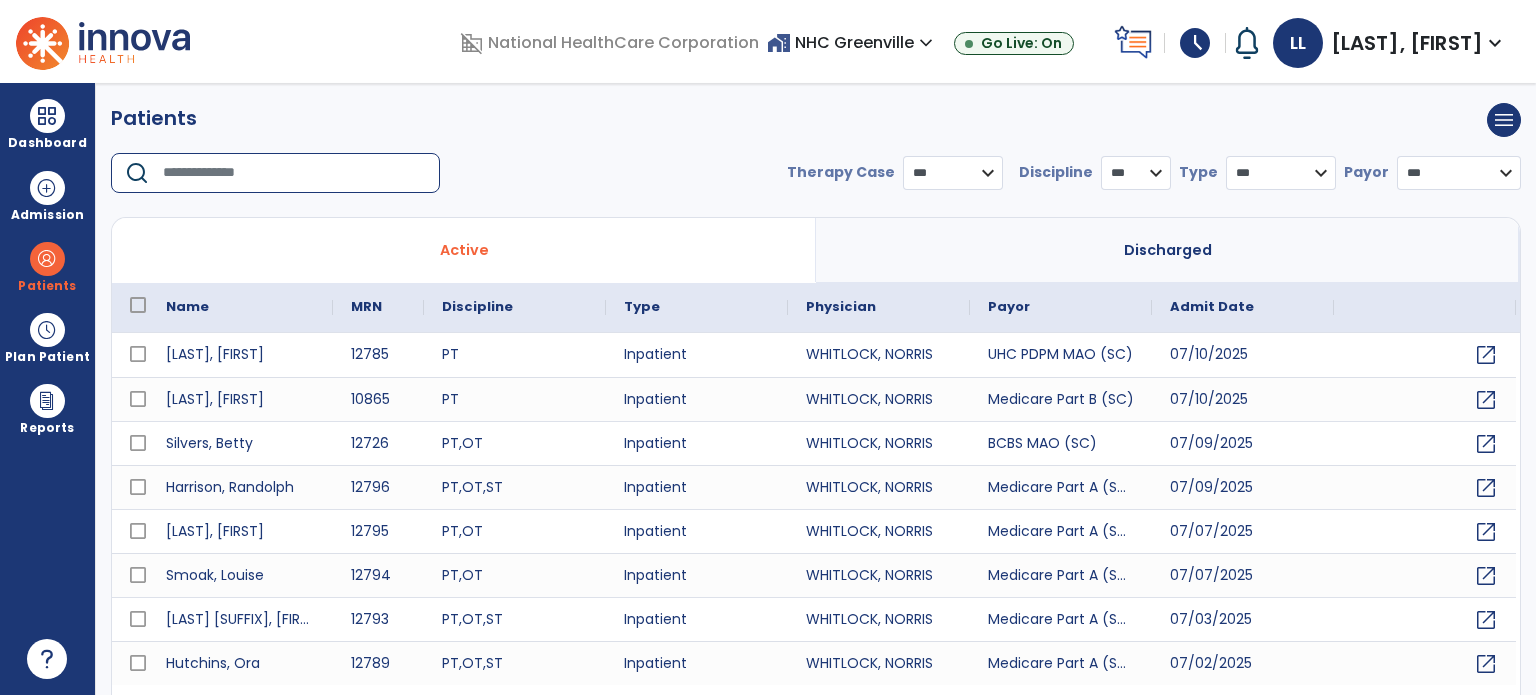 click at bounding box center [294, 173] 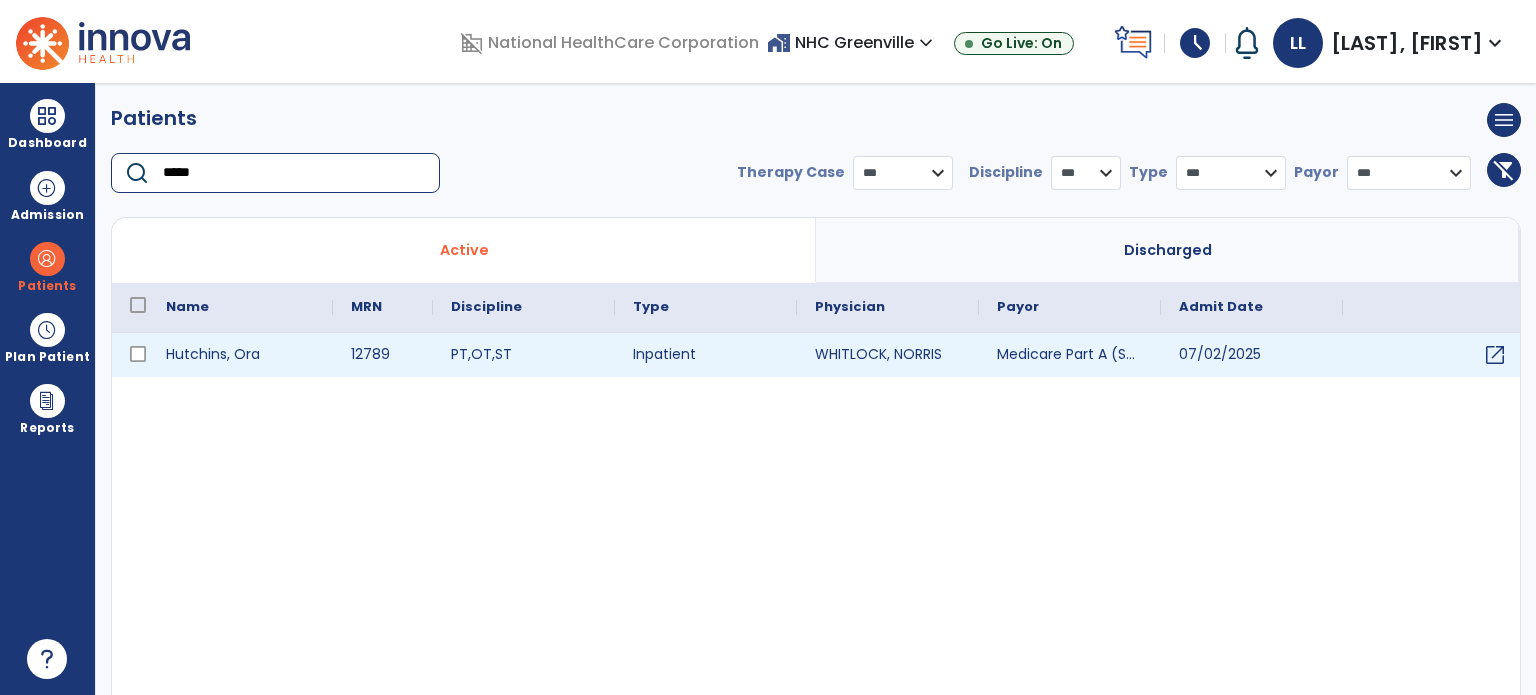 type on "*****" 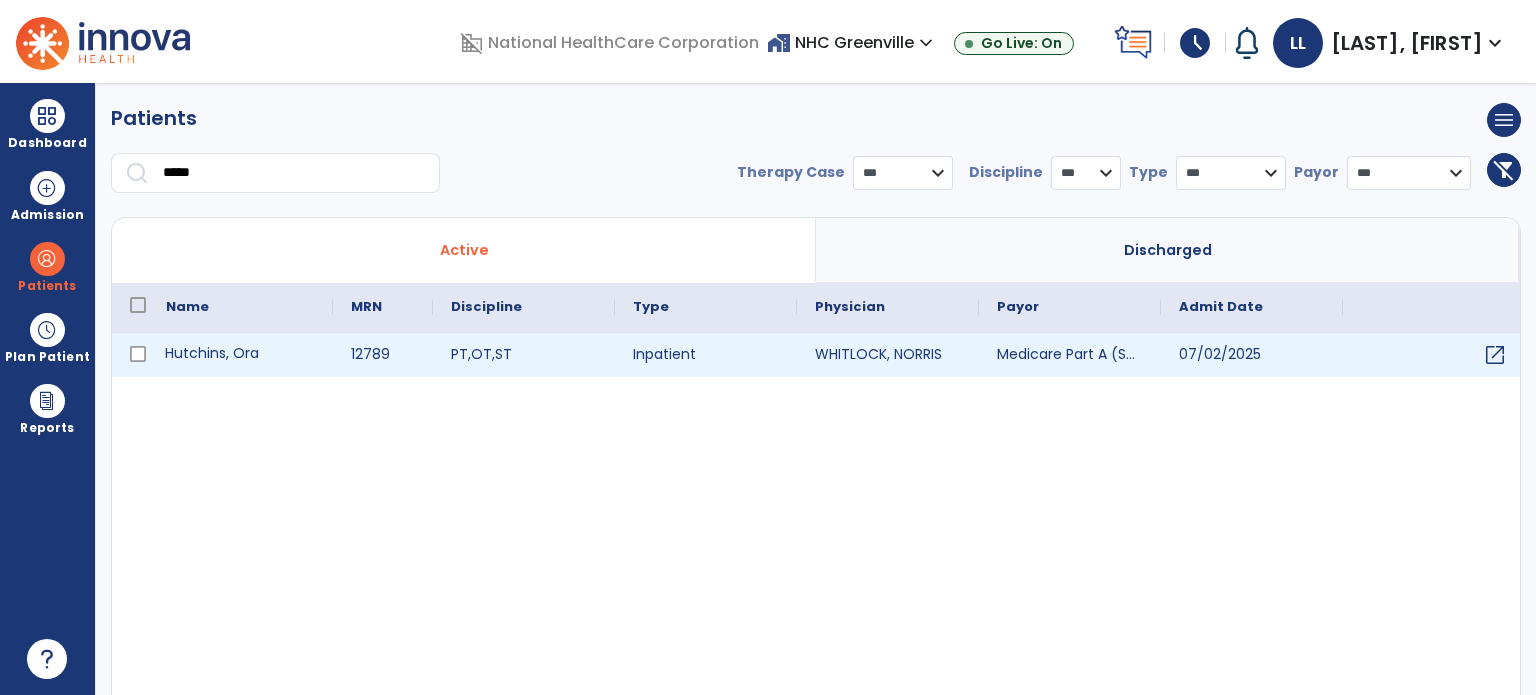 click on "Hutchins, Ora" at bounding box center (240, 355) 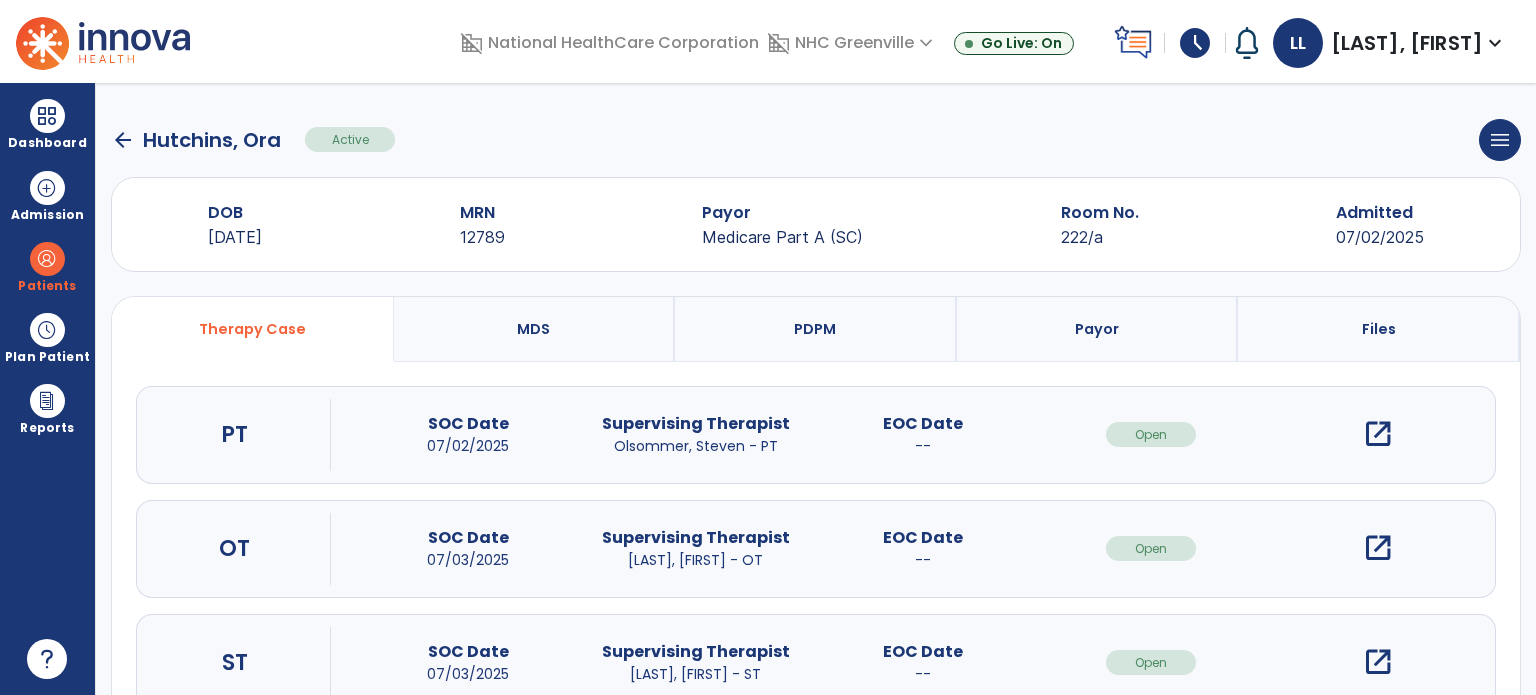 click on "open_in_new" at bounding box center [1378, 548] 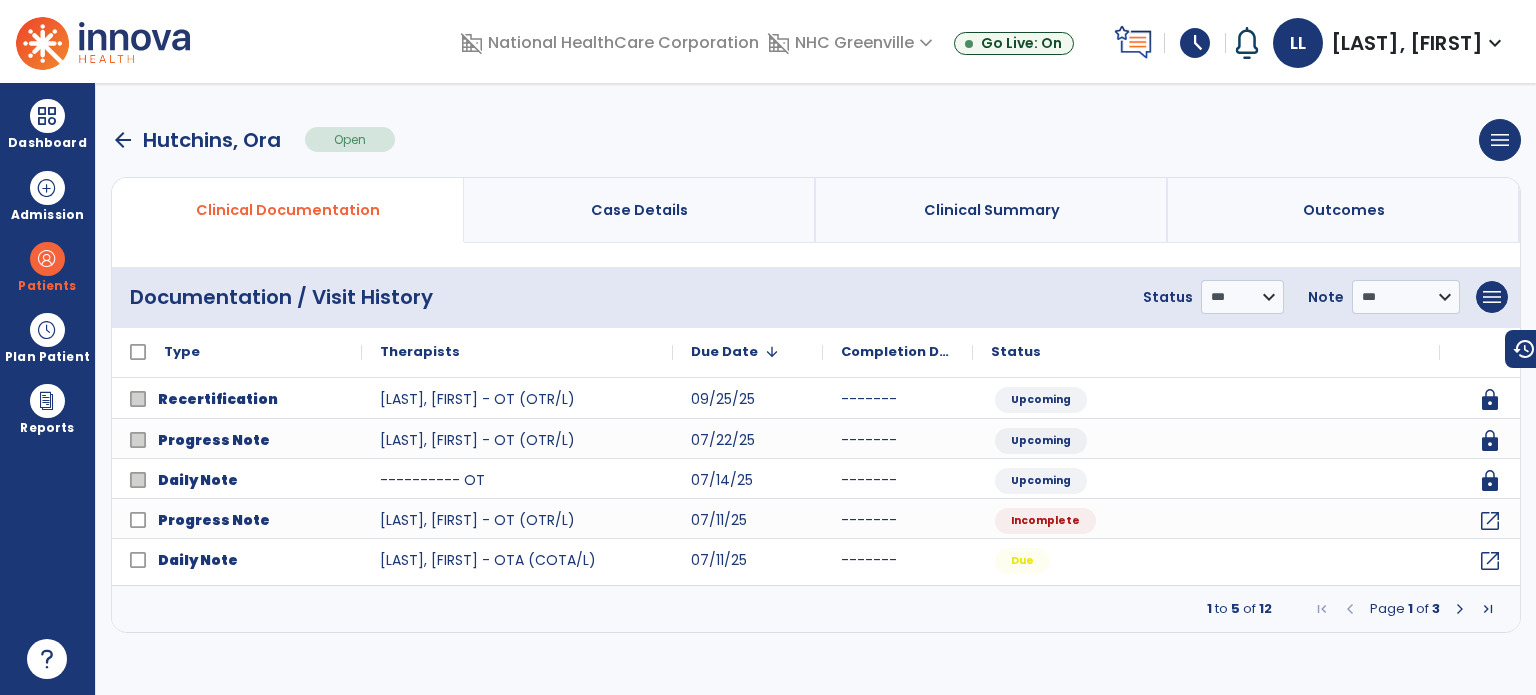 click at bounding box center (1460, 609) 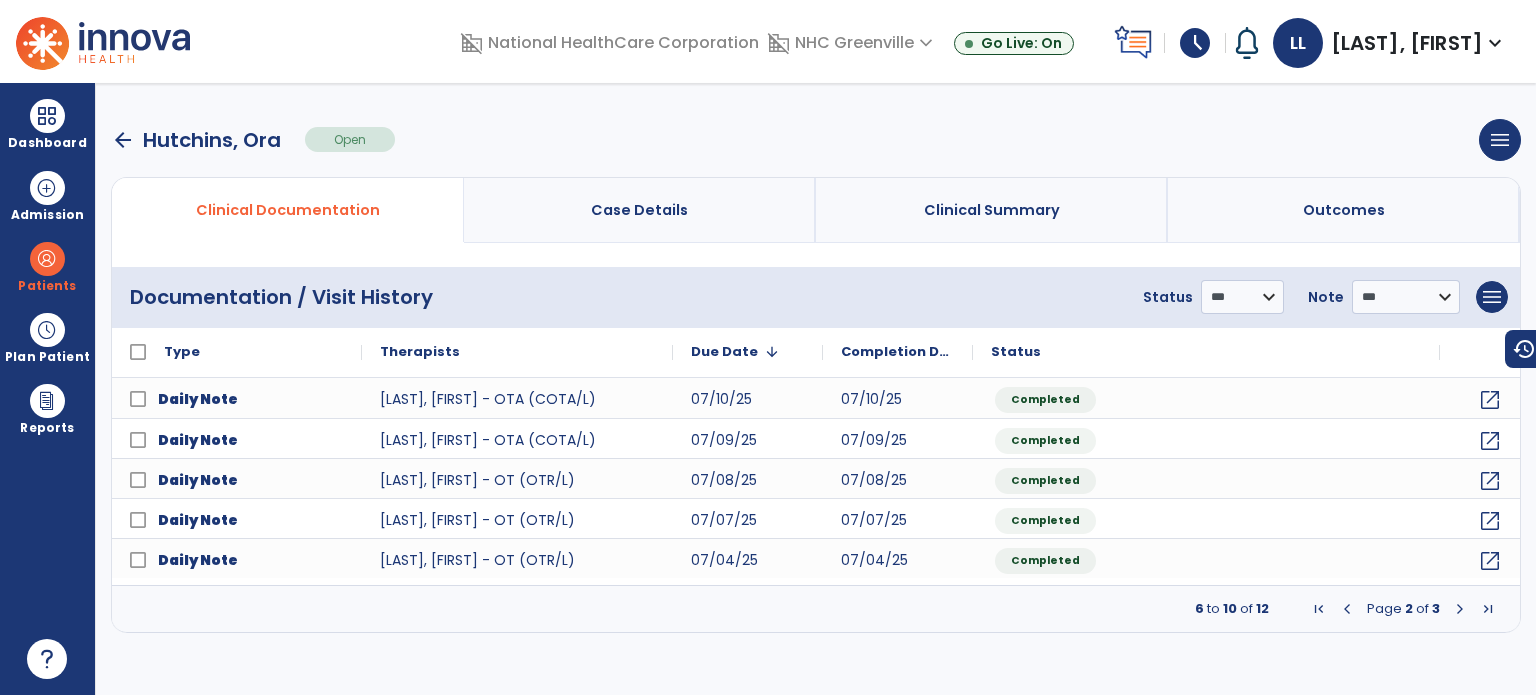 click at bounding box center [1460, 609] 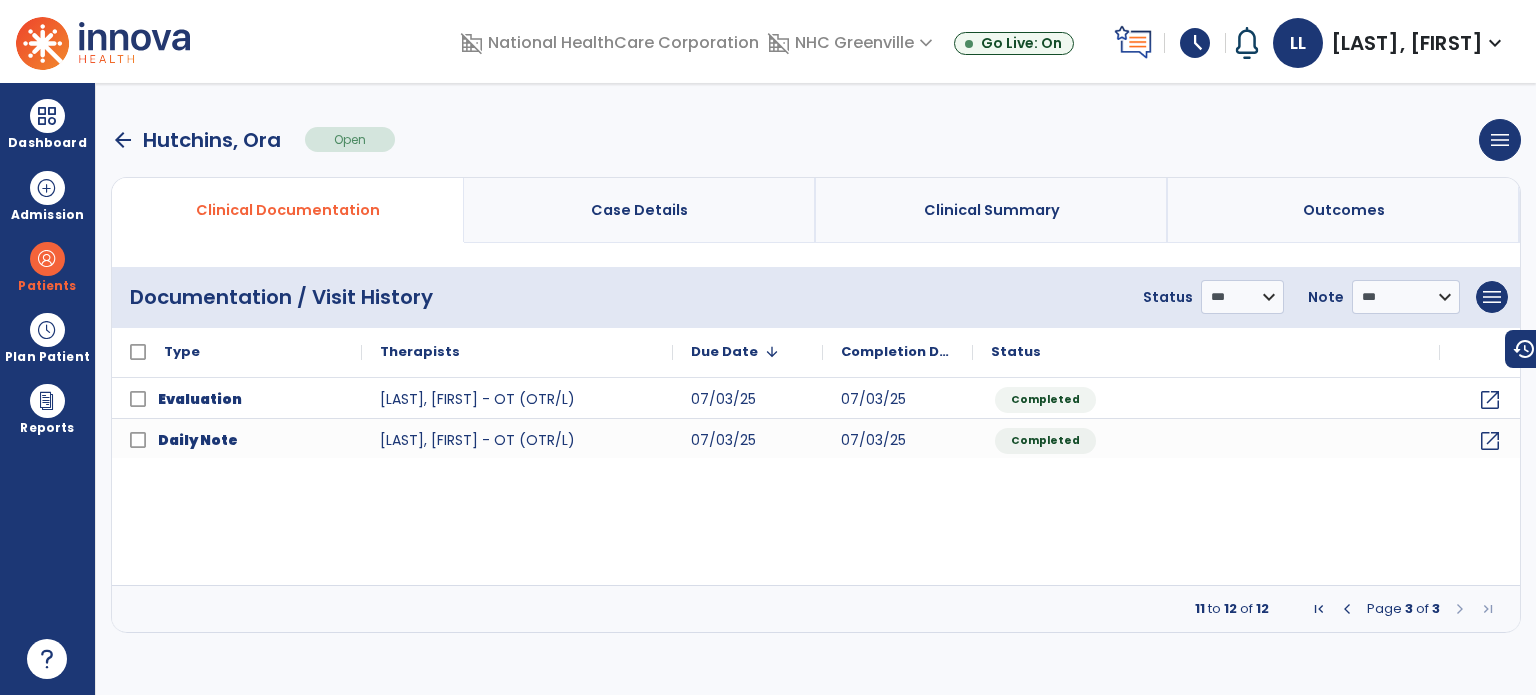 click at bounding box center (1347, 609) 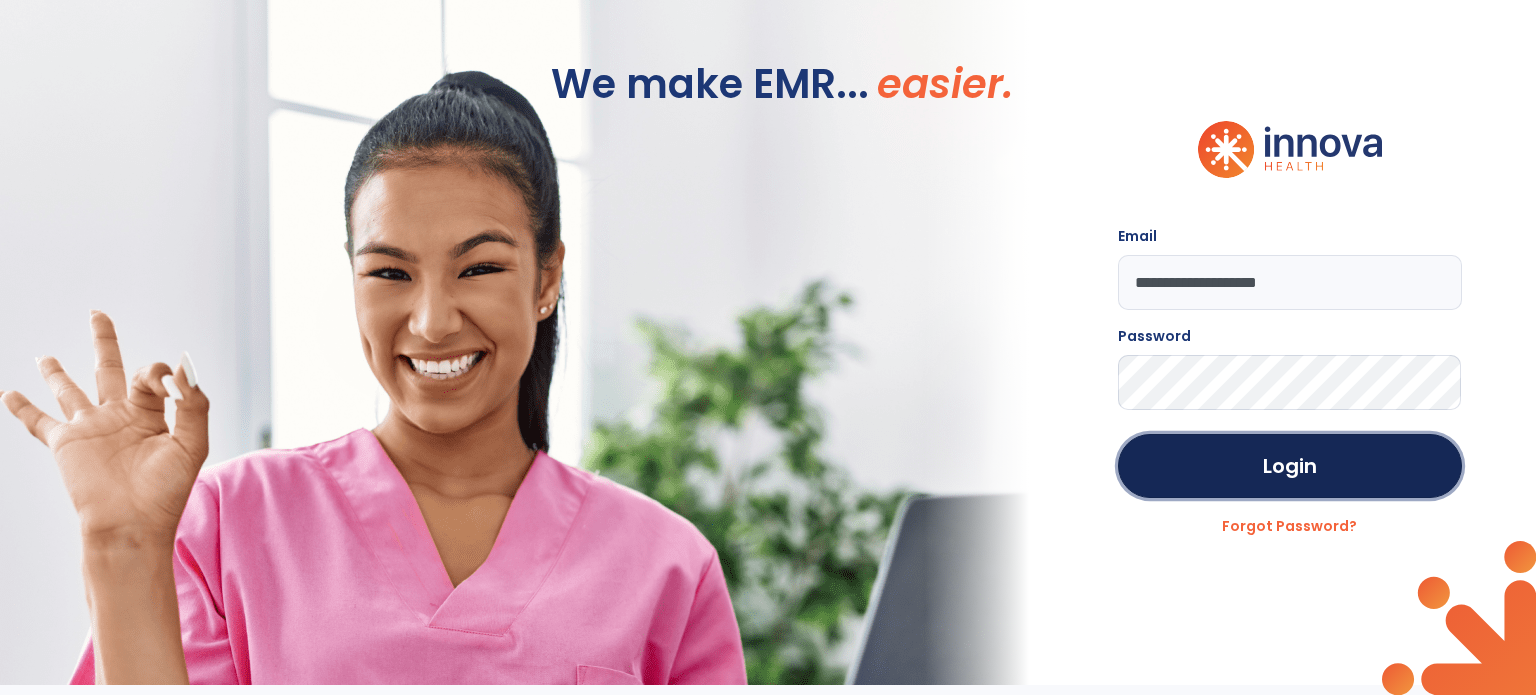 click on "Login" 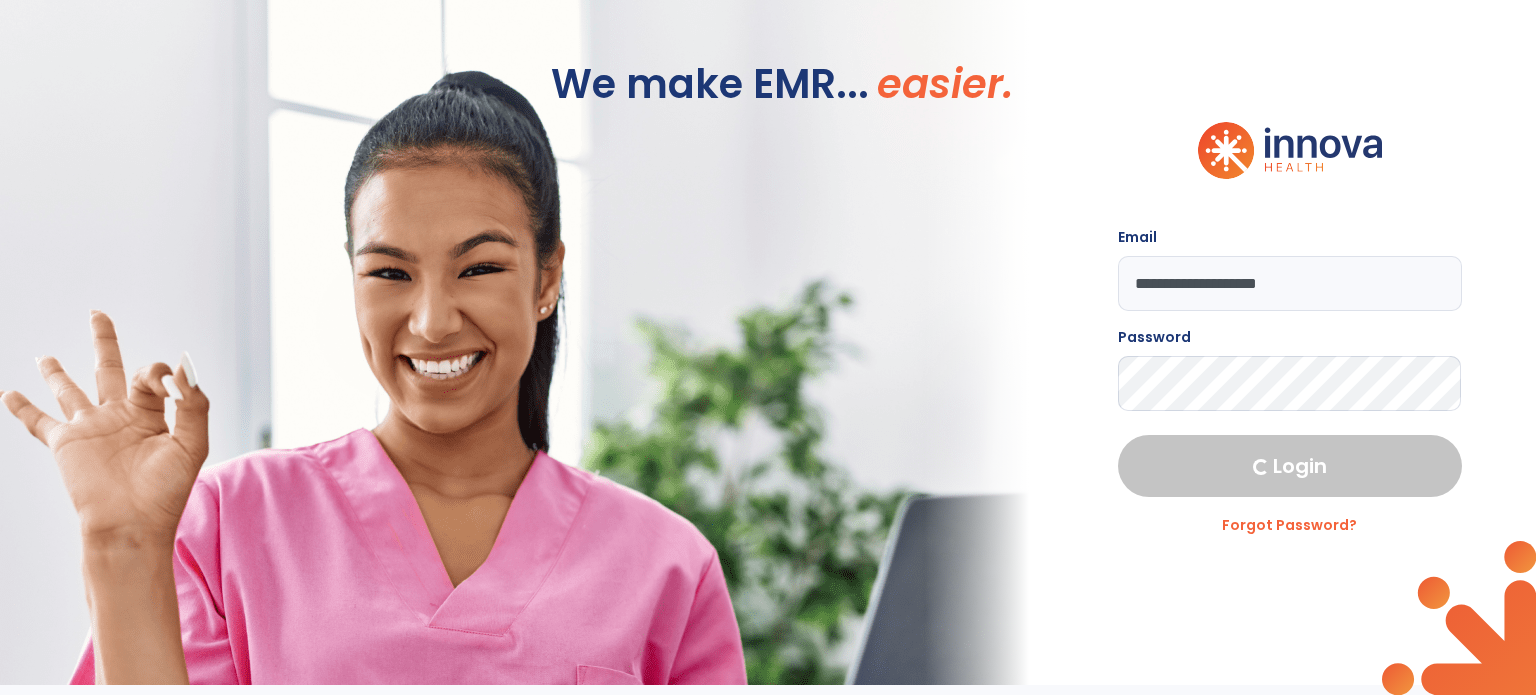 select on "****" 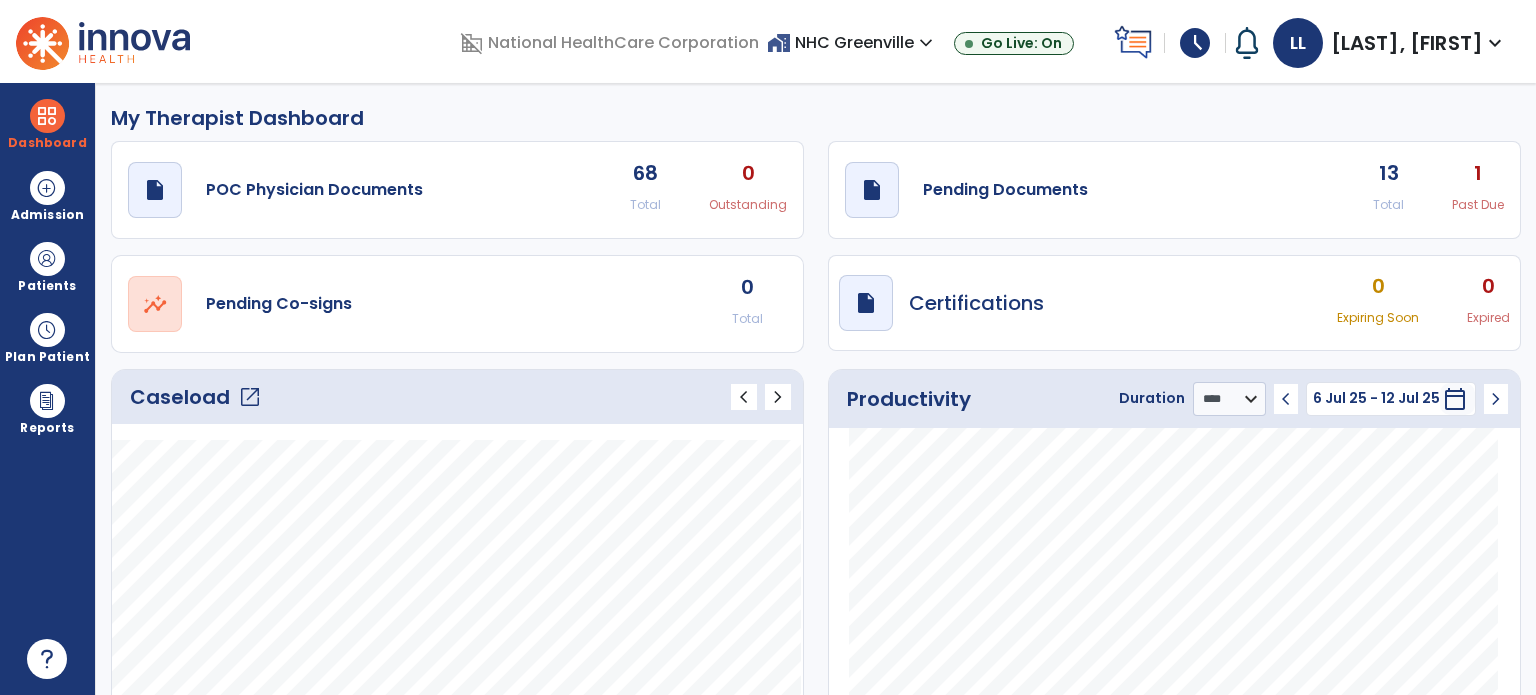 click on "schedule" at bounding box center (1195, 43) 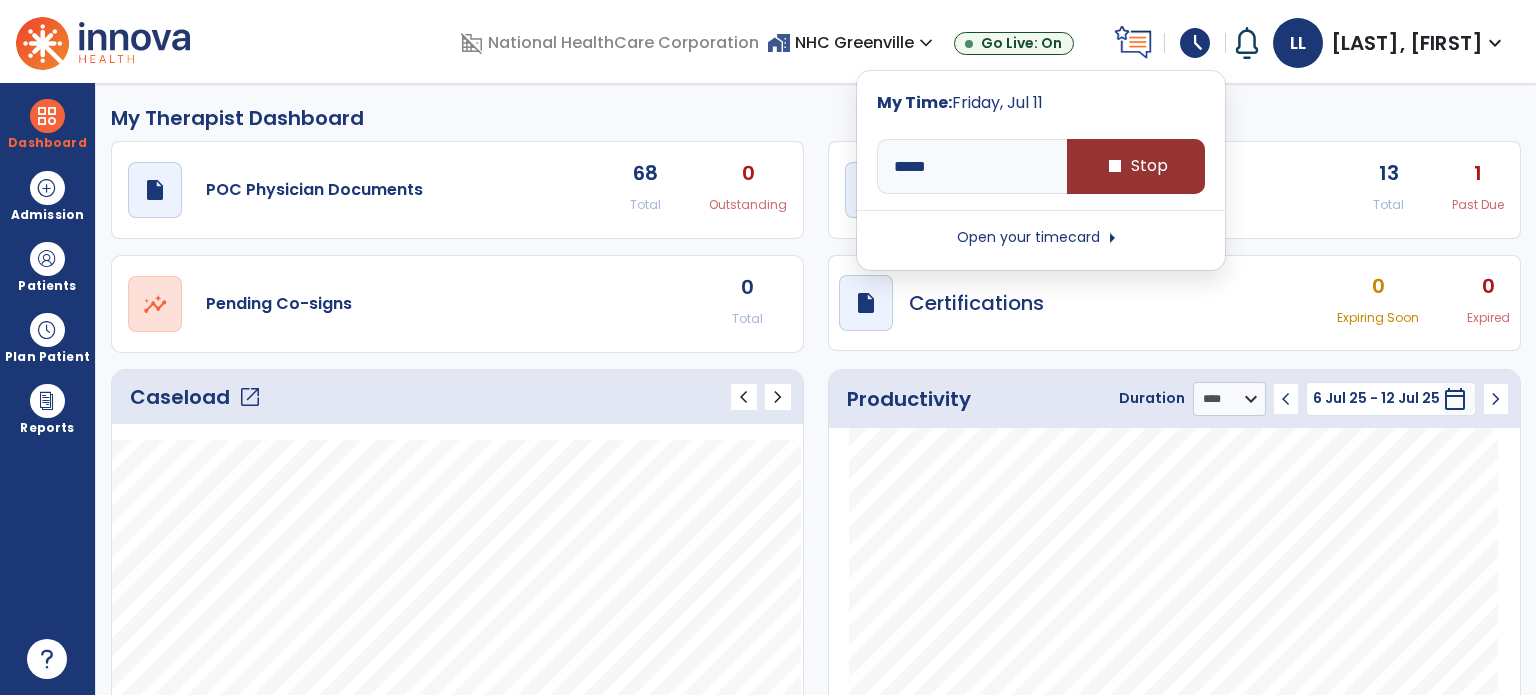 click on "stop  Stop" at bounding box center (1136, 166) 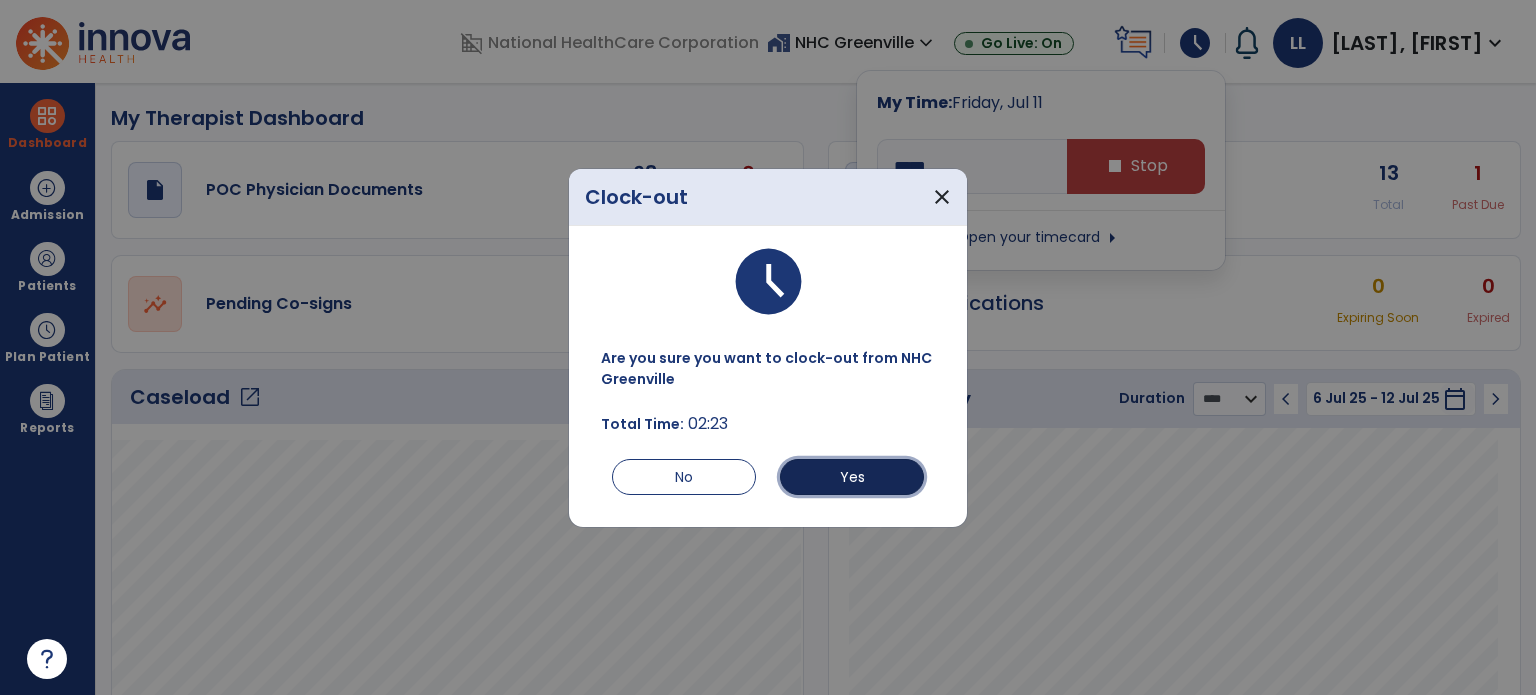 click on "Yes" at bounding box center (852, 477) 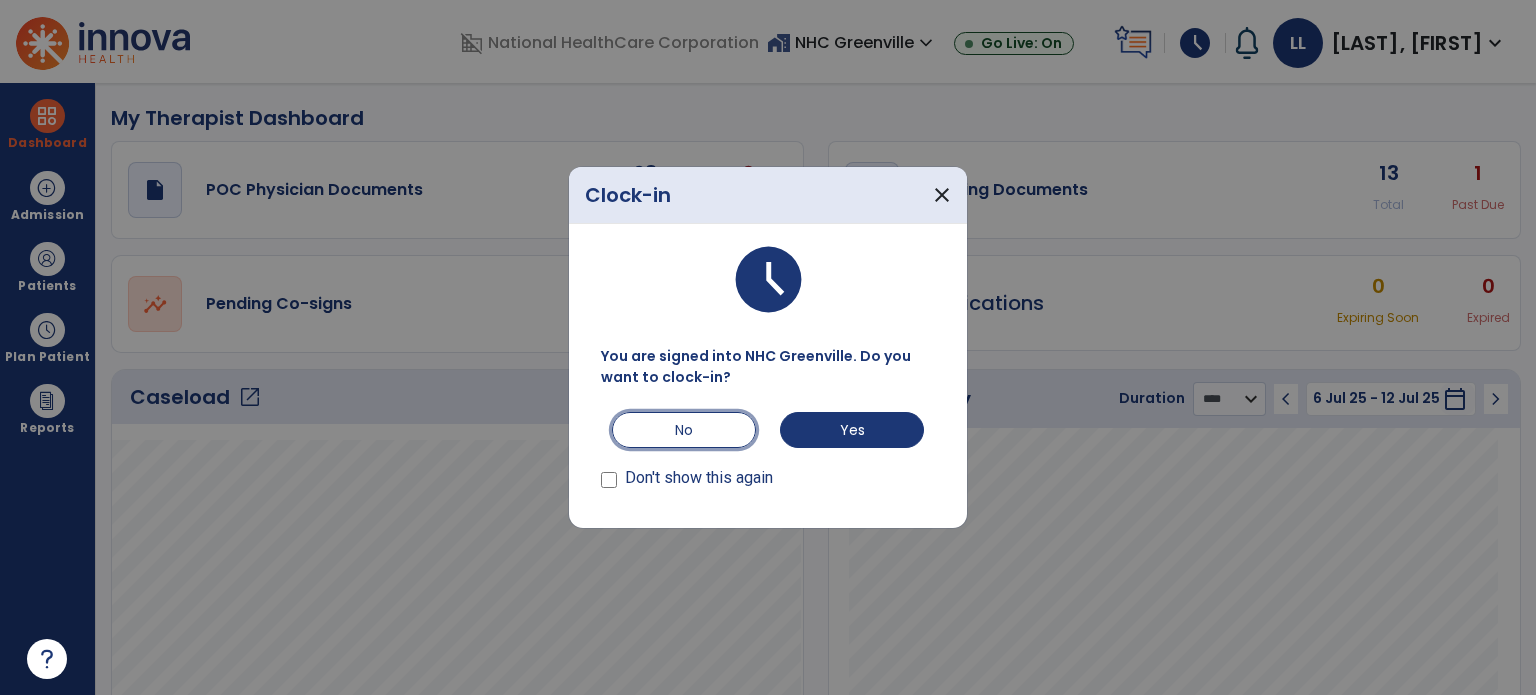 click on "No" at bounding box center [684, 430] 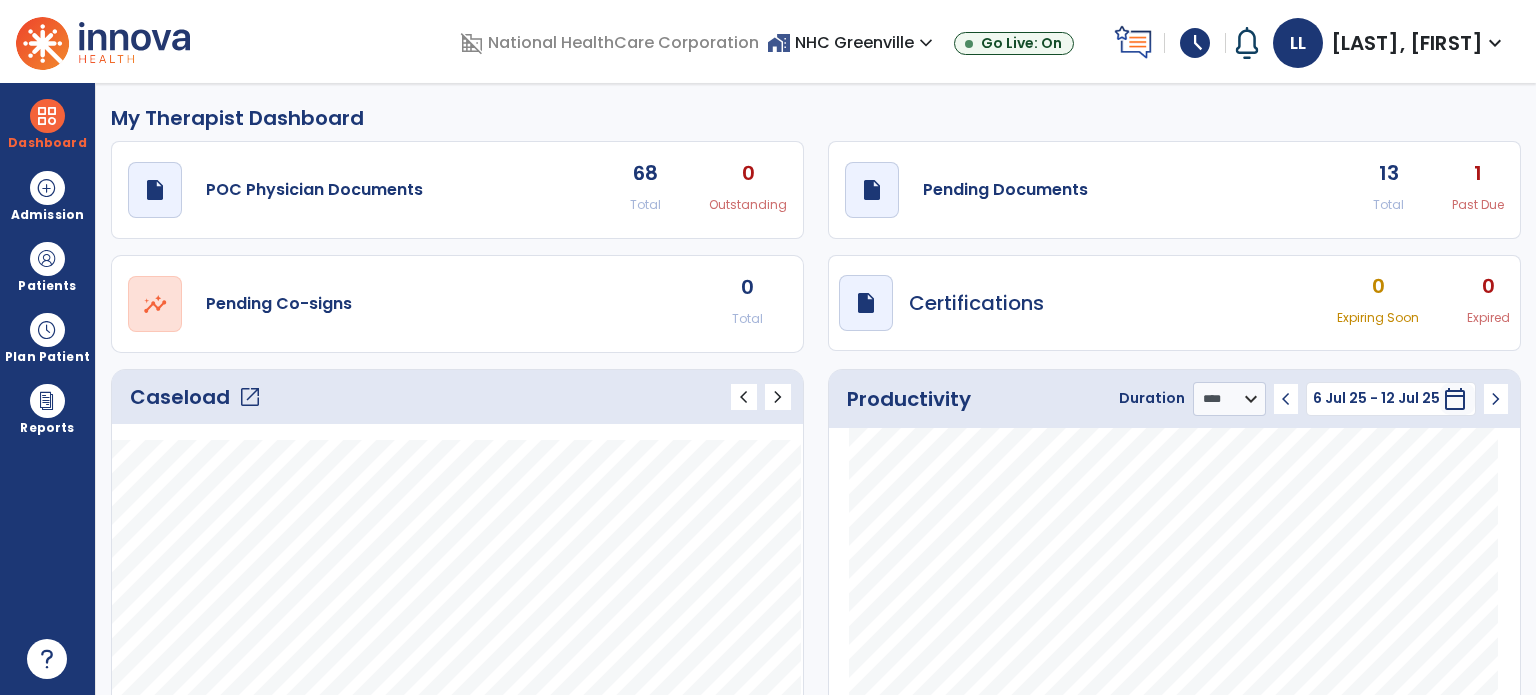 click on "open_in_new" 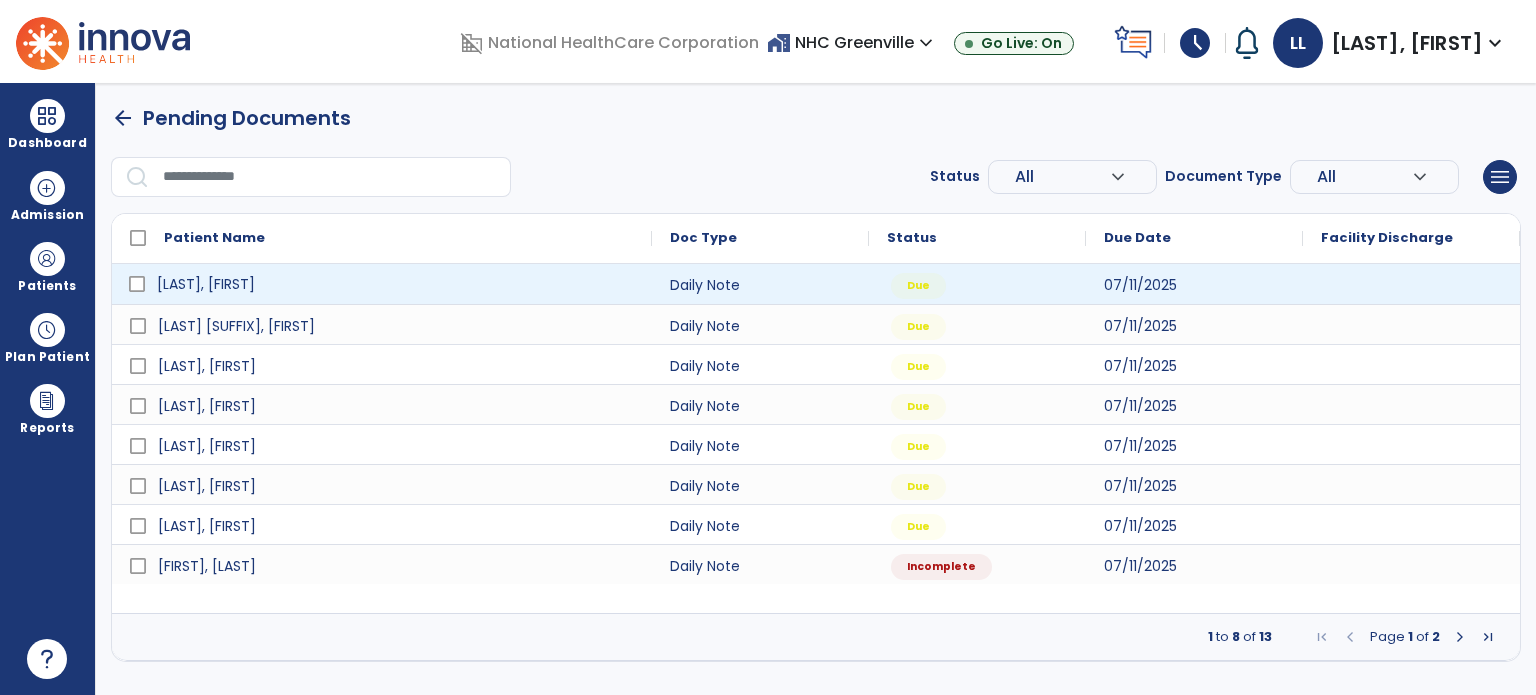 click on "[LAST], [FIRST]" at bounding box center (396, 284) 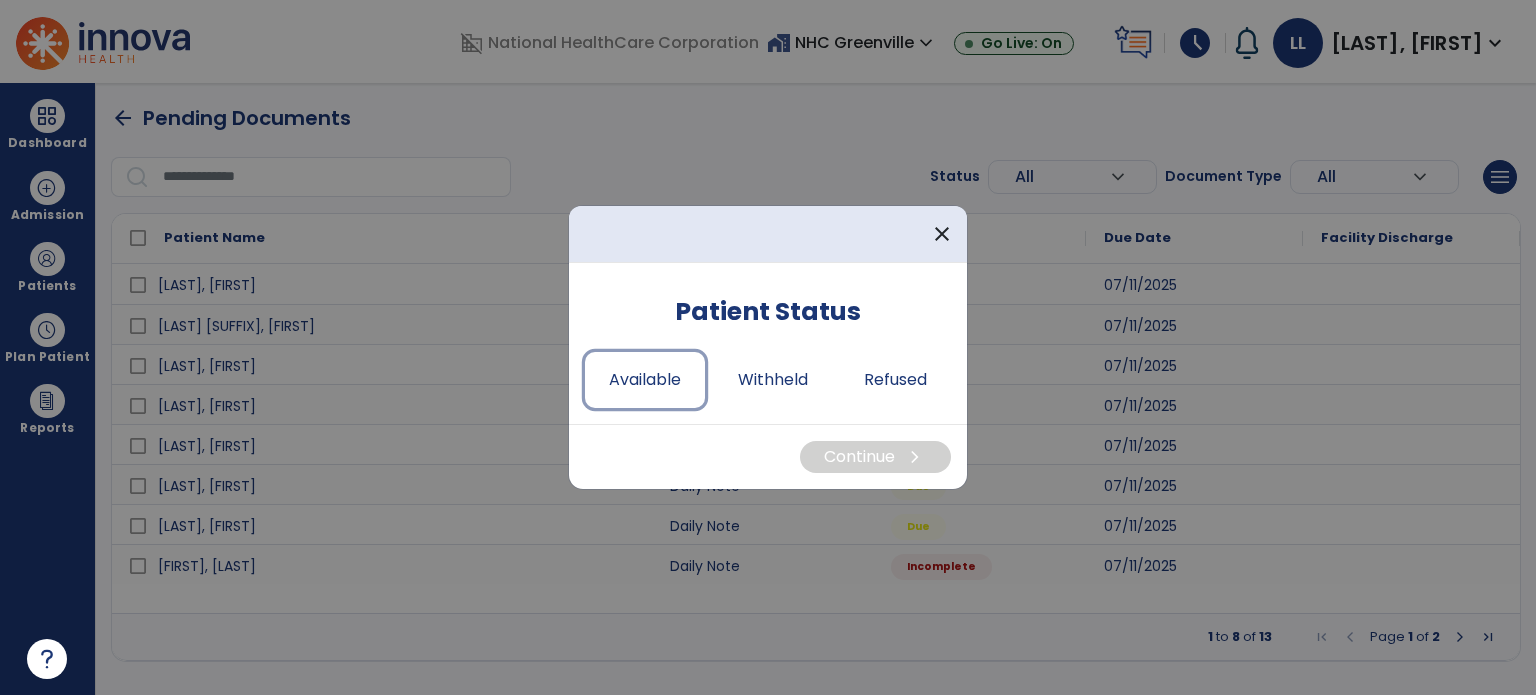 click on "Available" at bounding box center (645, 380) 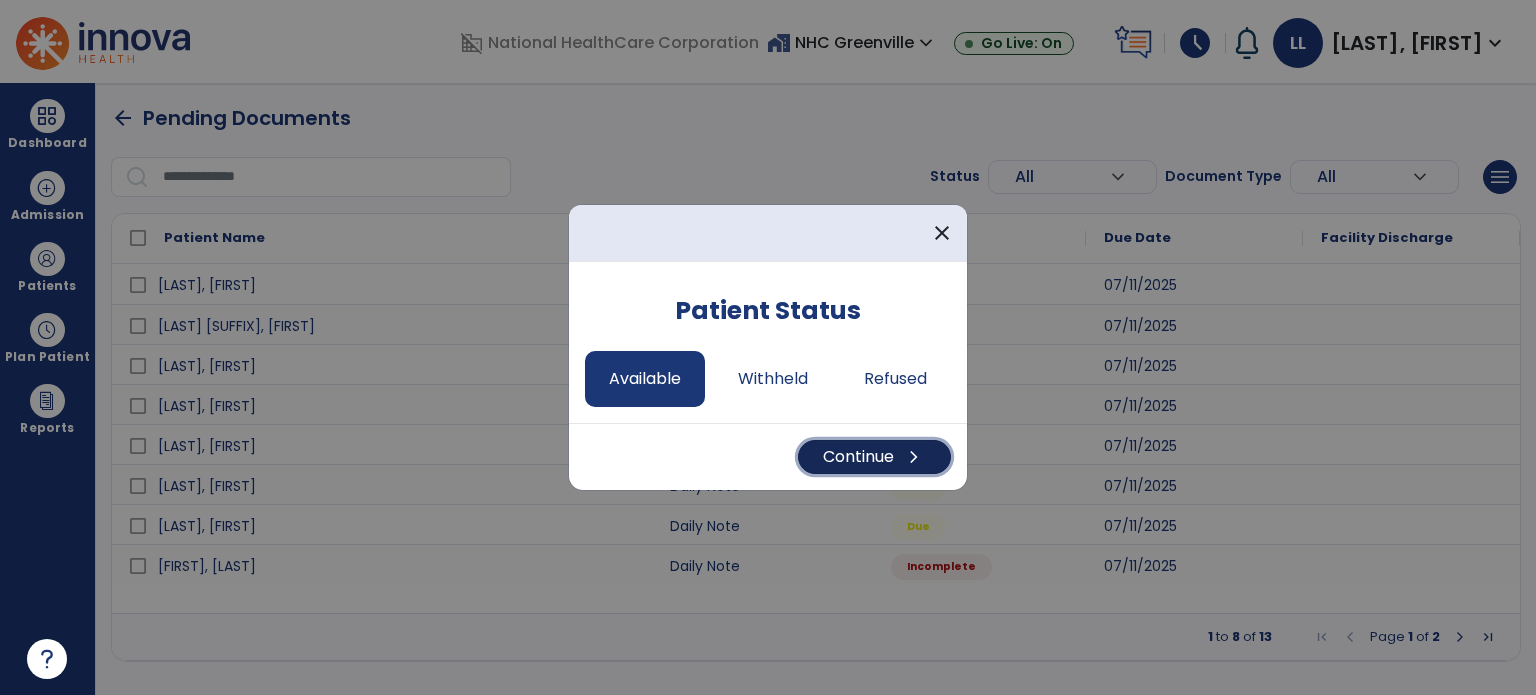 click on "Continue   chevron_right" at bounding box center [874, 457] 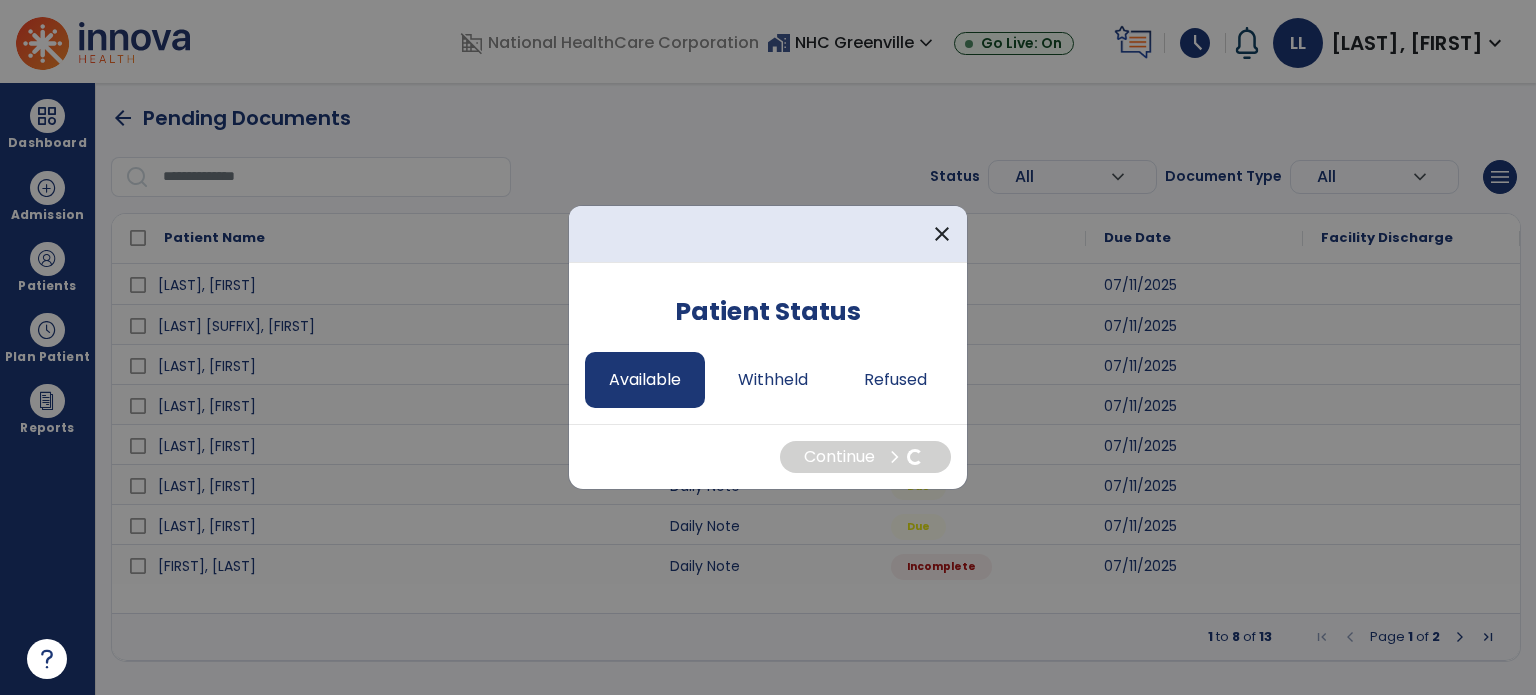select on "*" 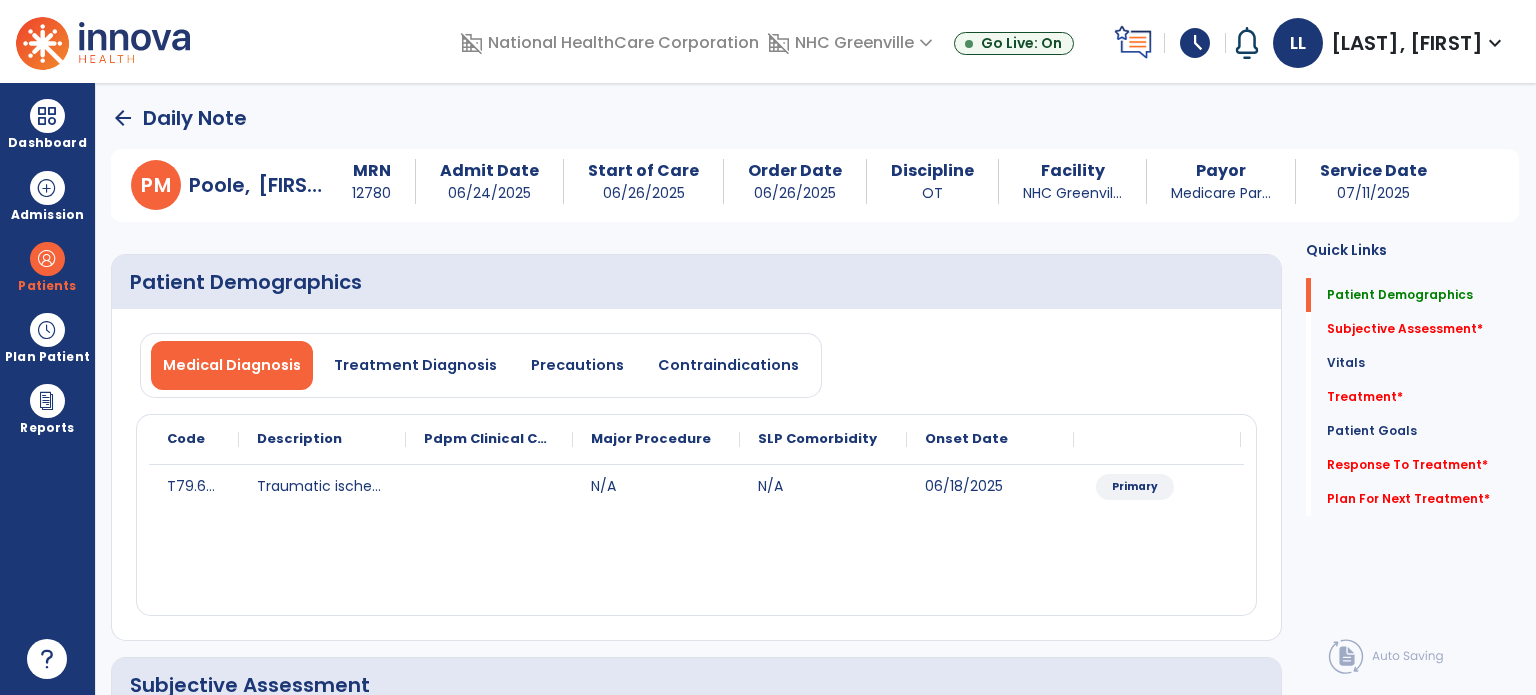 click on "arrow_back" 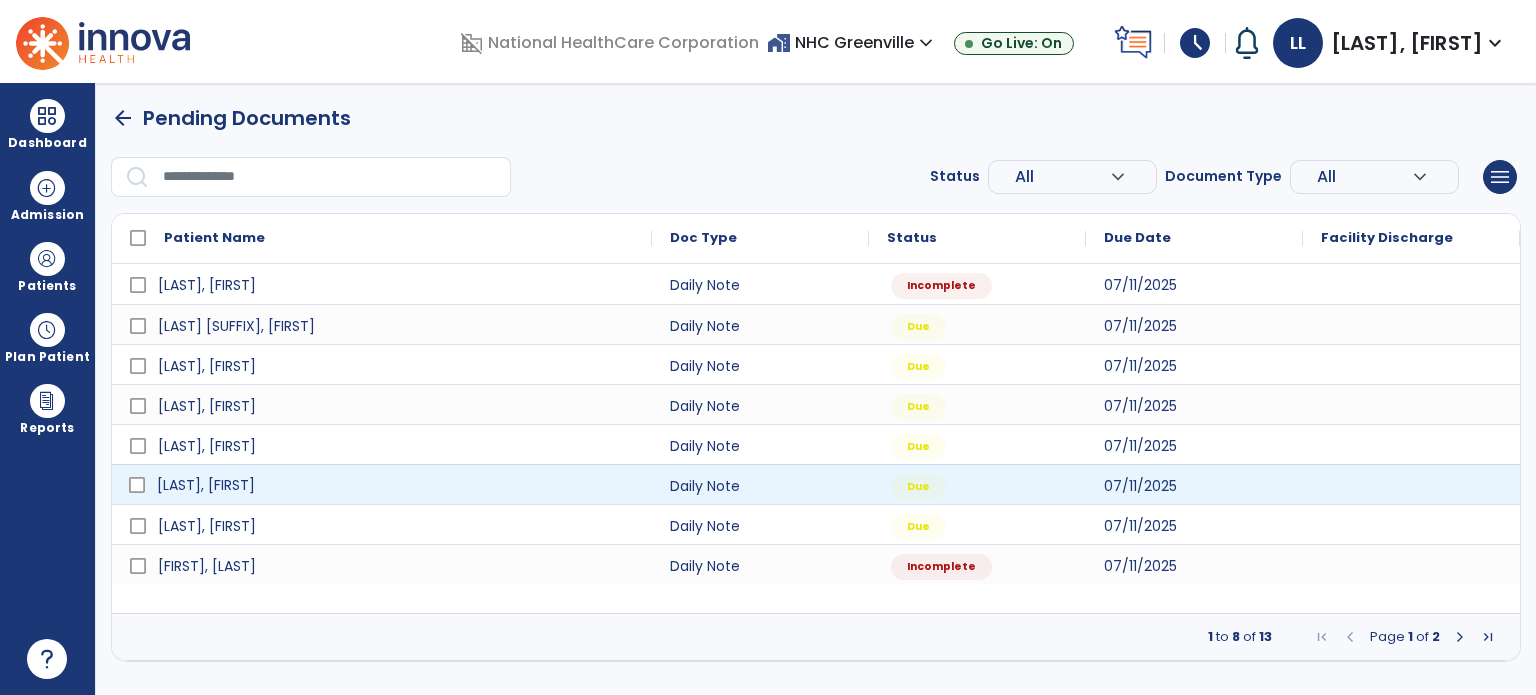 click on "[LAST], [FIRST]" at bounding box center [396, 485] 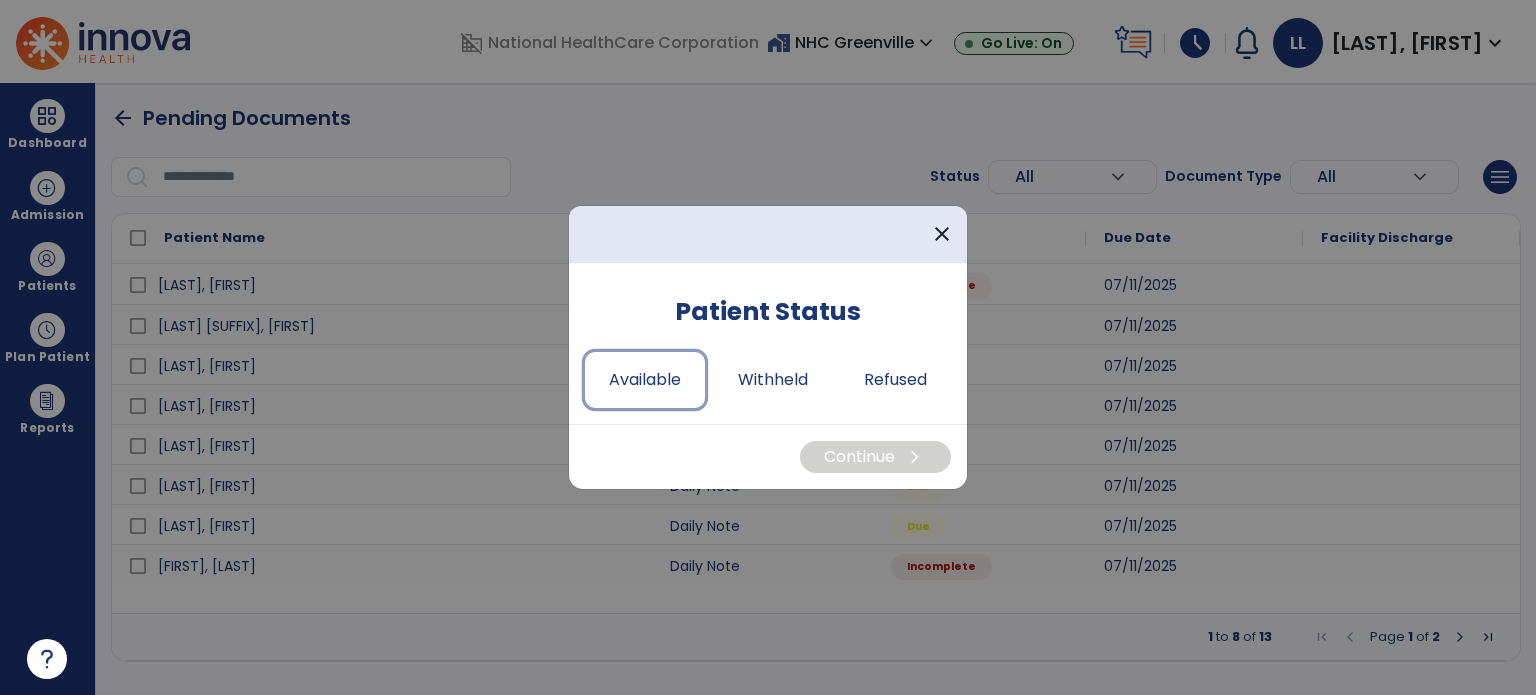 click on "Available" at bounding box center [645, 380] 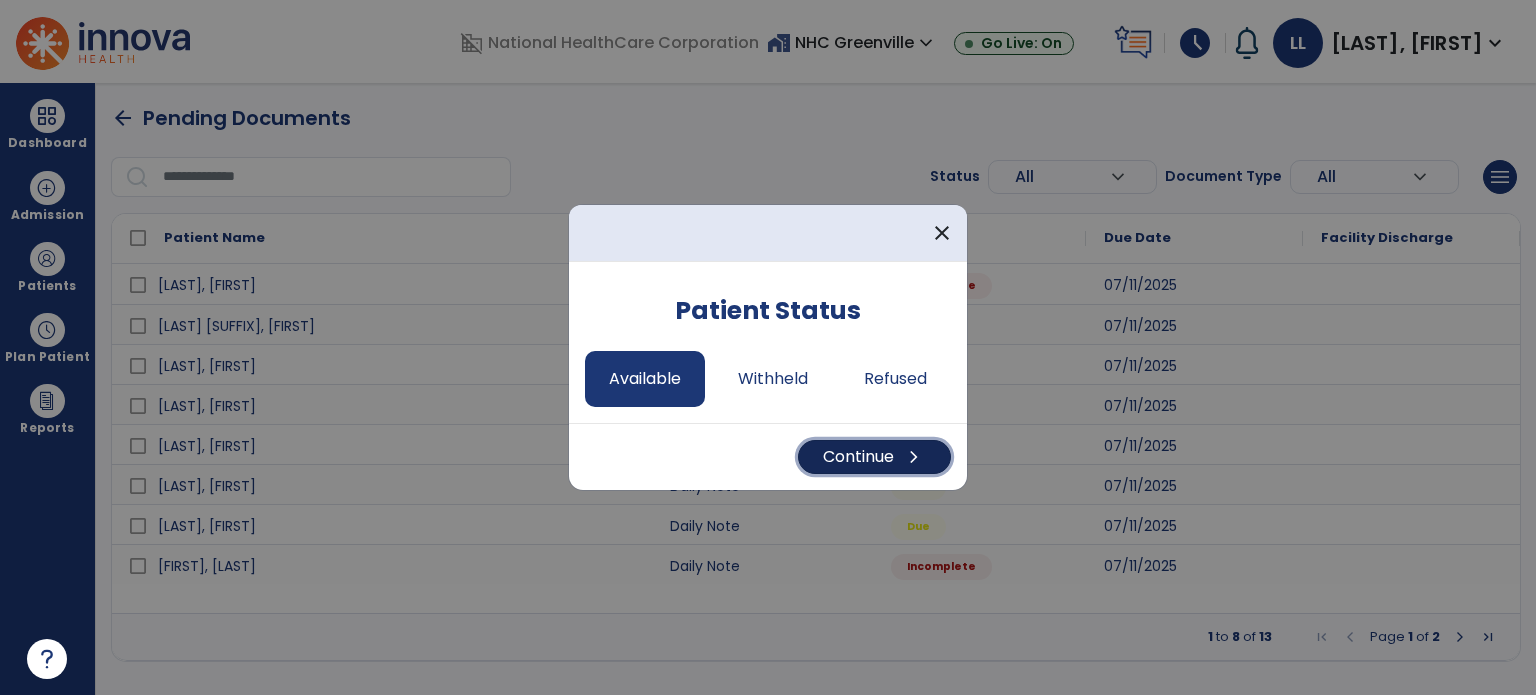 click on "Continue   chevron_right" at bounding box center (874, 457) 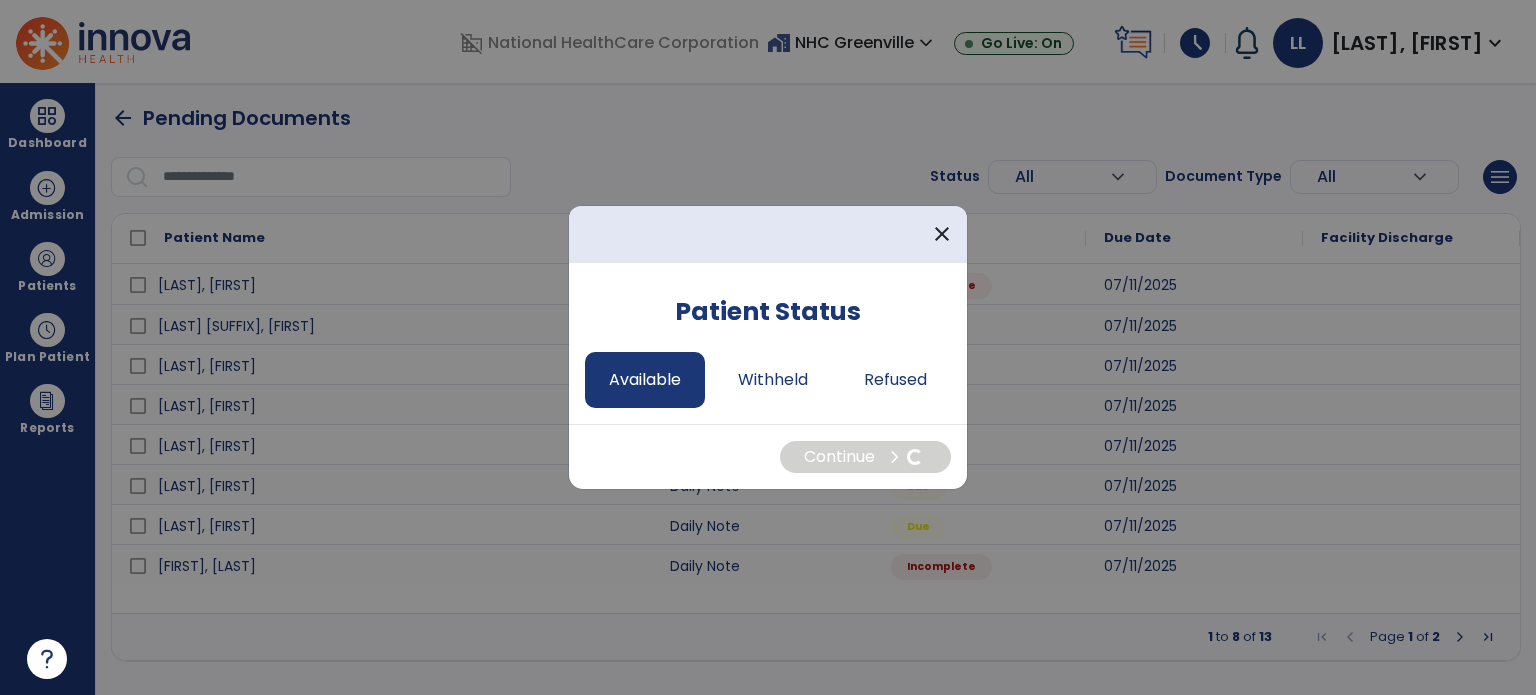 select on "*" 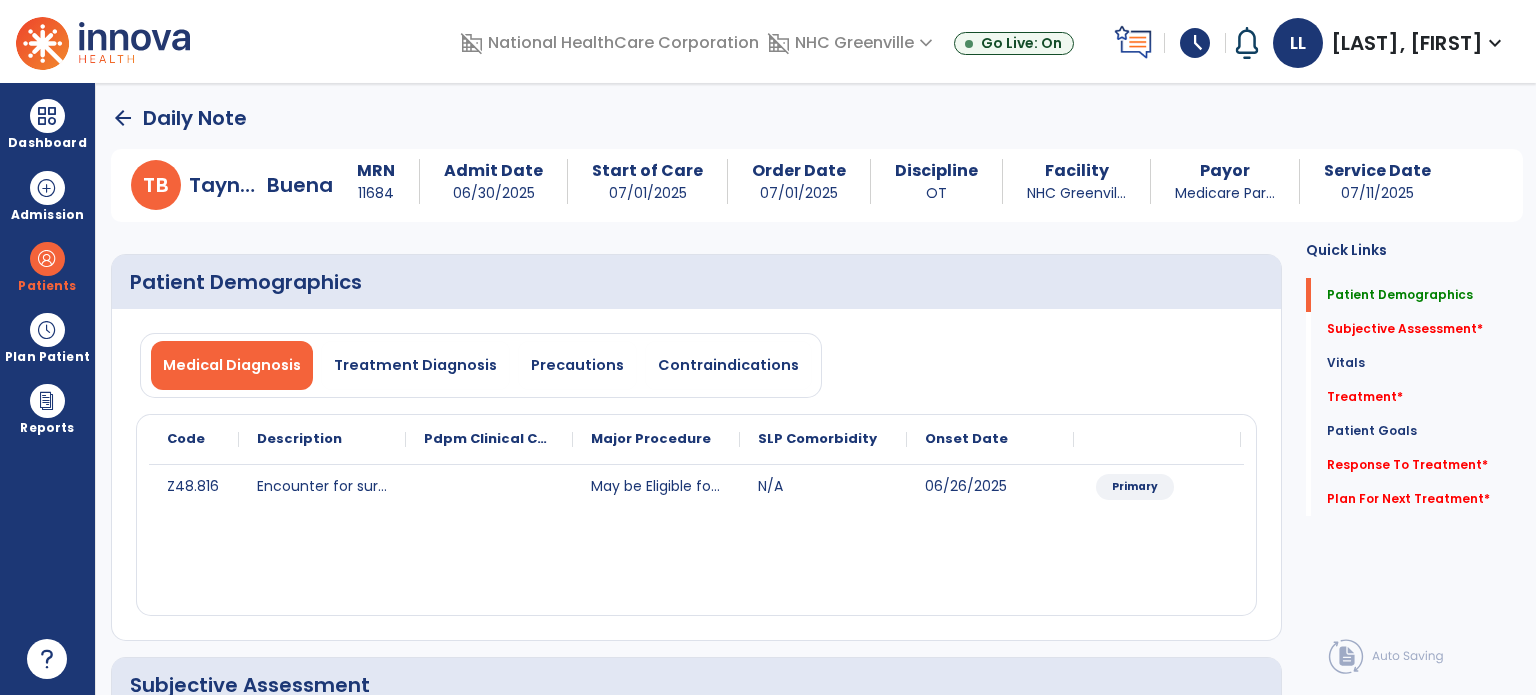 click on "arrow_back" 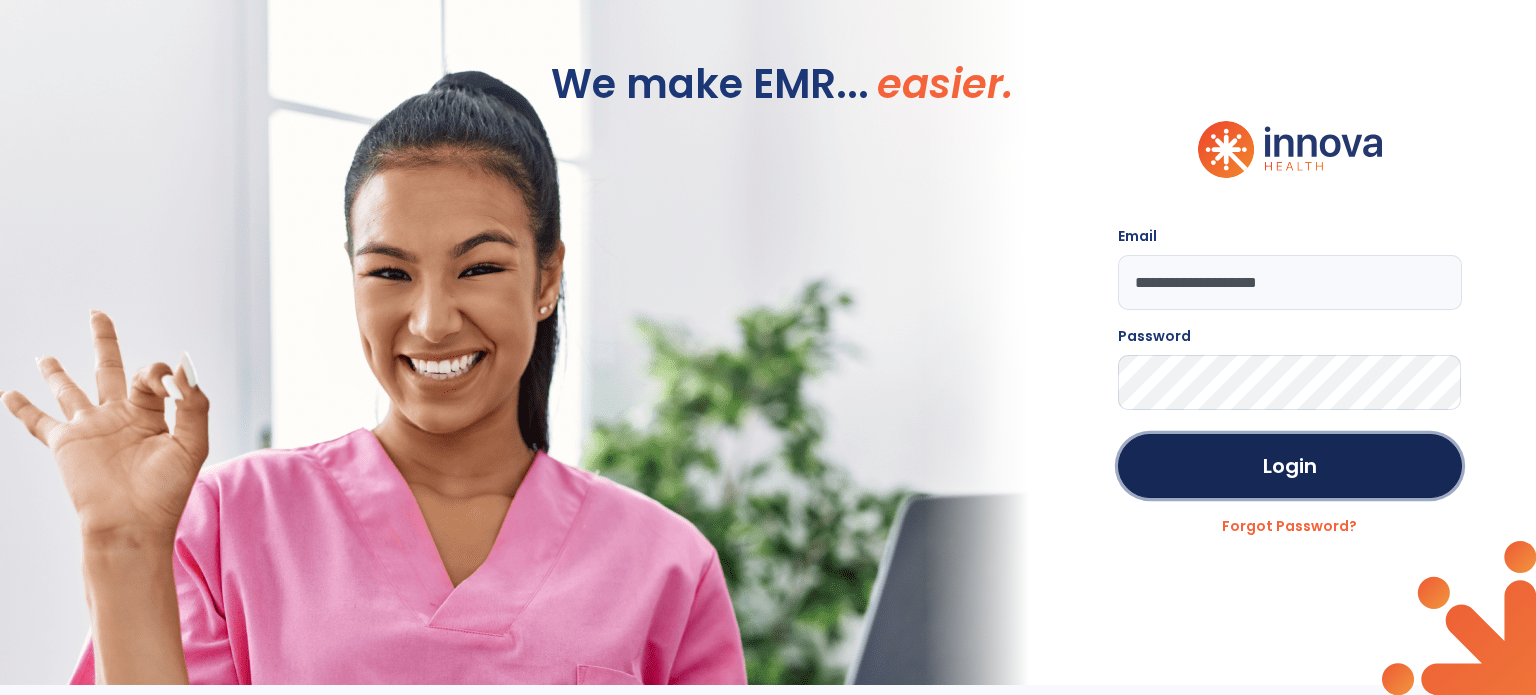 click on "Login" 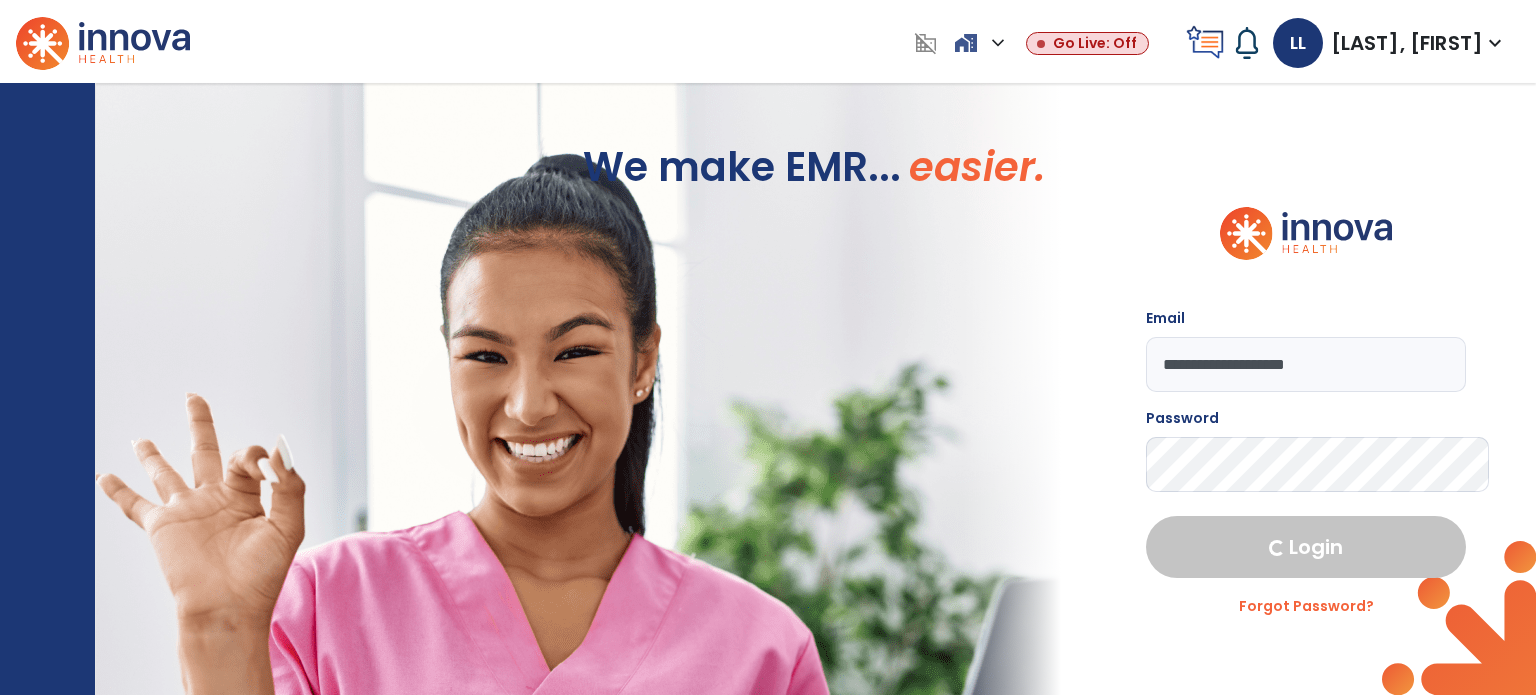 select on "****" 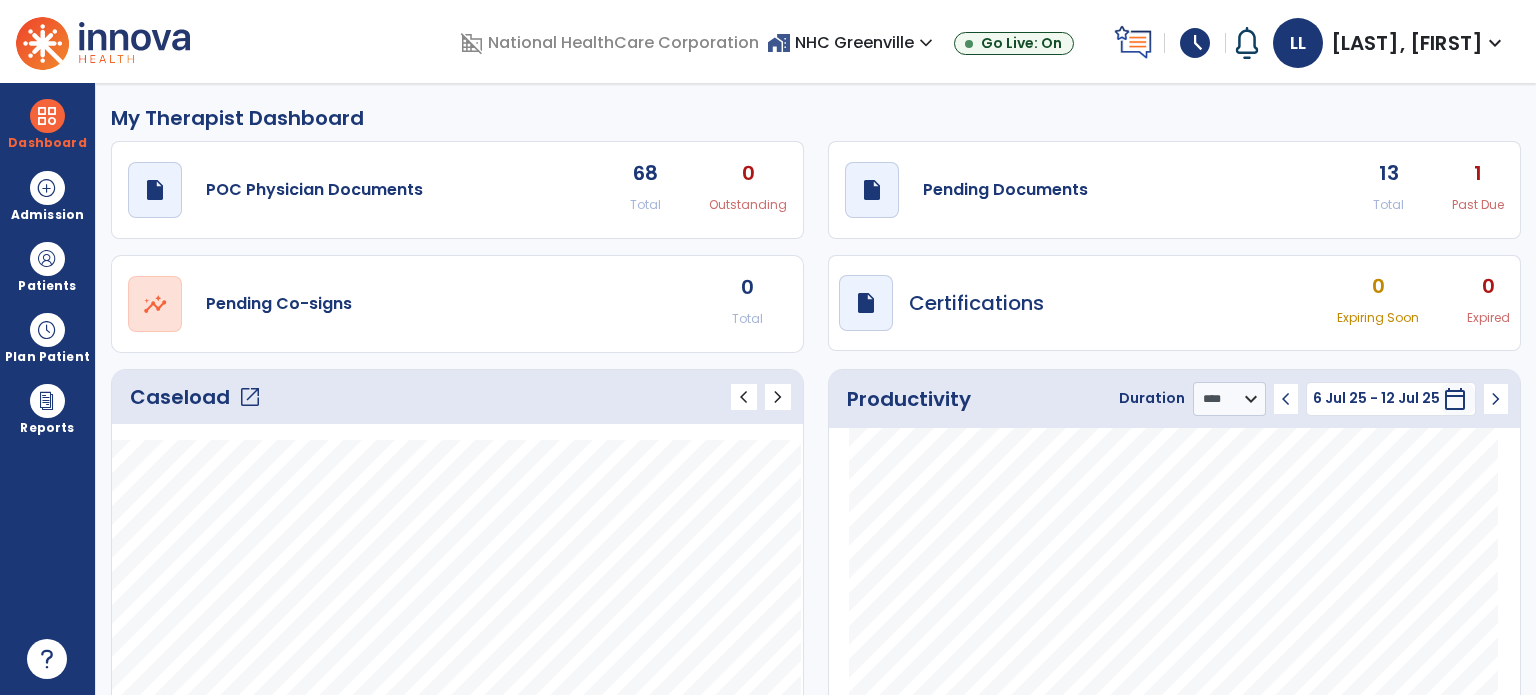 click on "open_in_new" 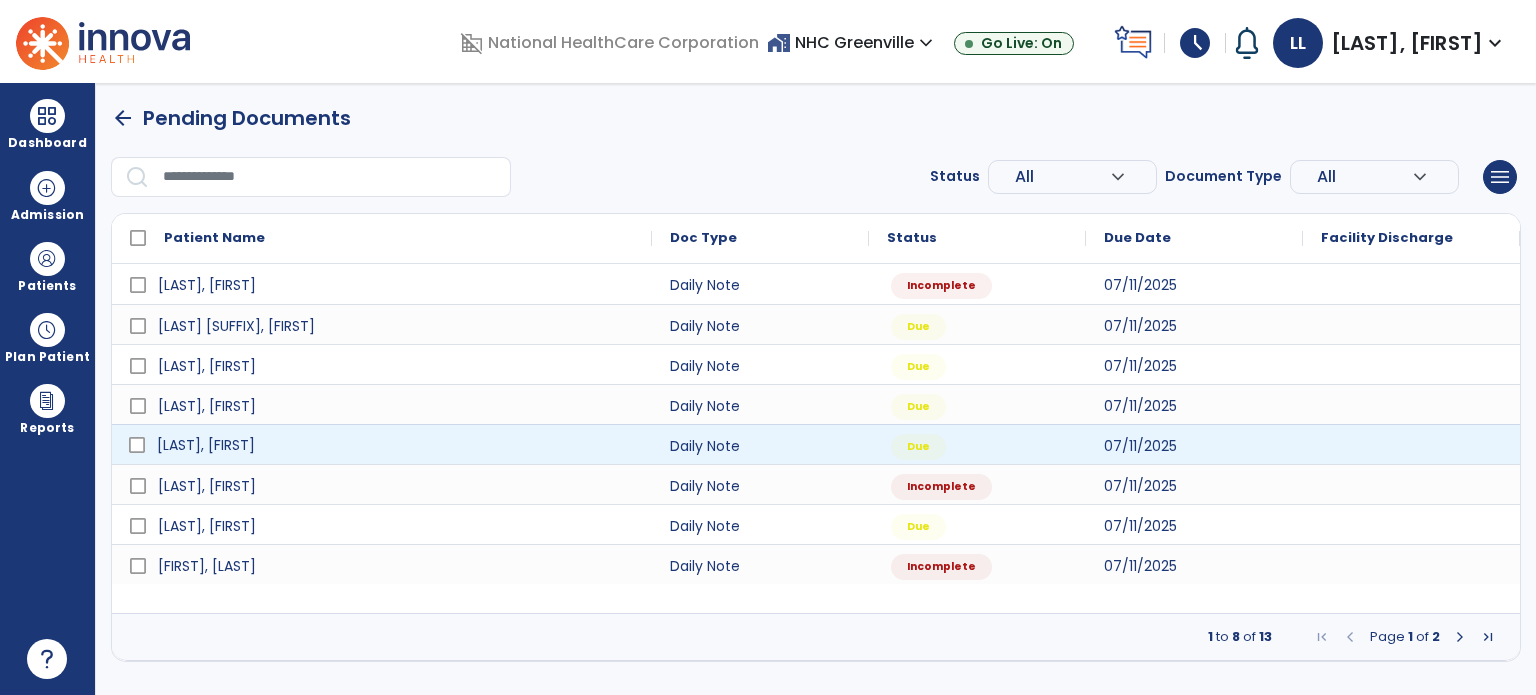 click on "[LAST], [FIRST]" at bounding box center (396, 445) 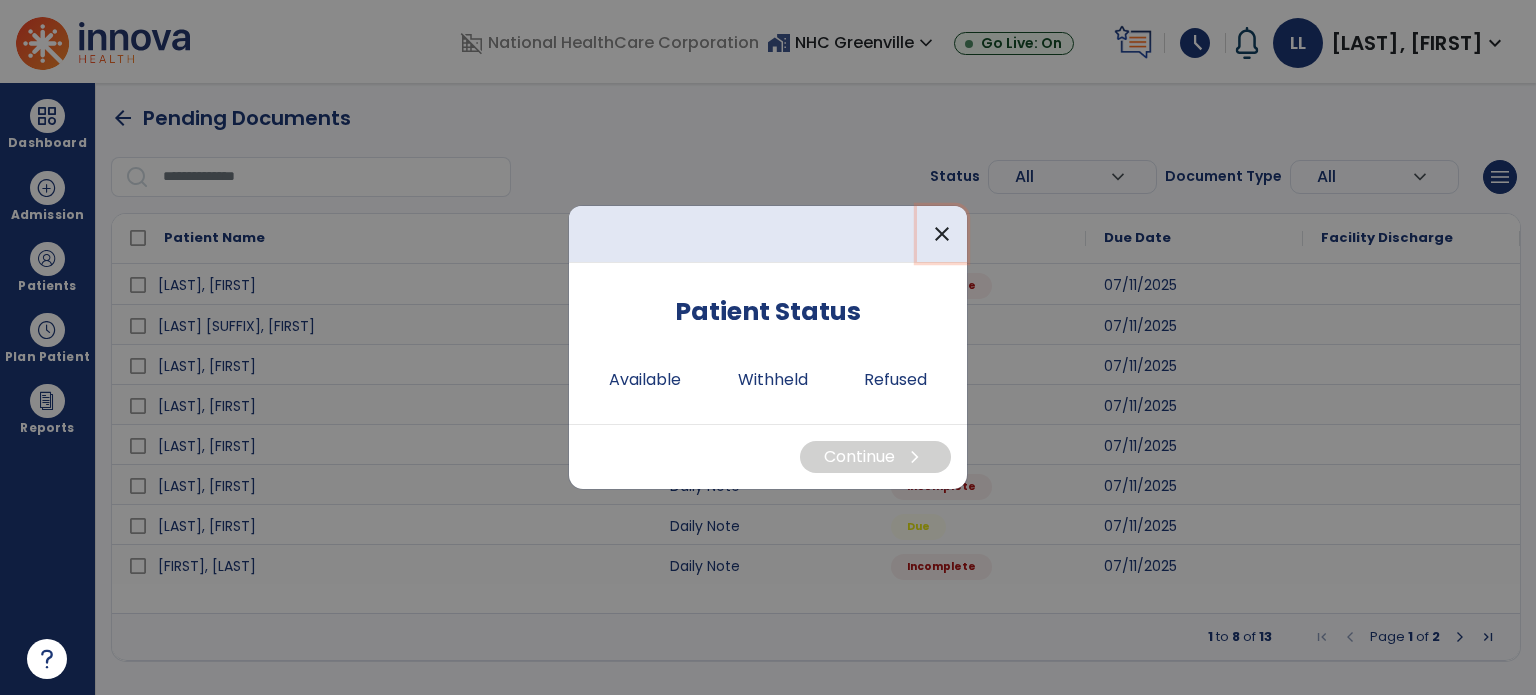 click on "close" at bounding box center [942, 234] 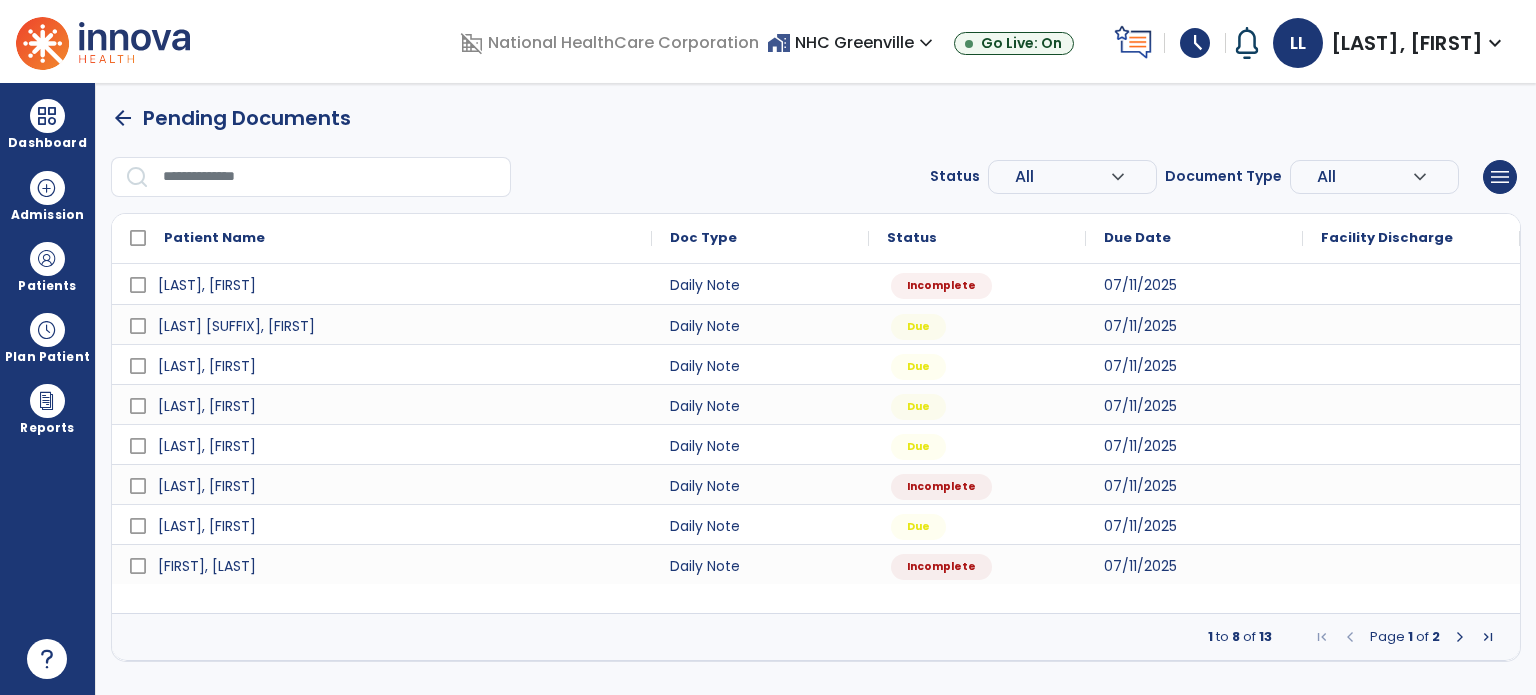 click on "schedule" at bounding box center [1195, 43] 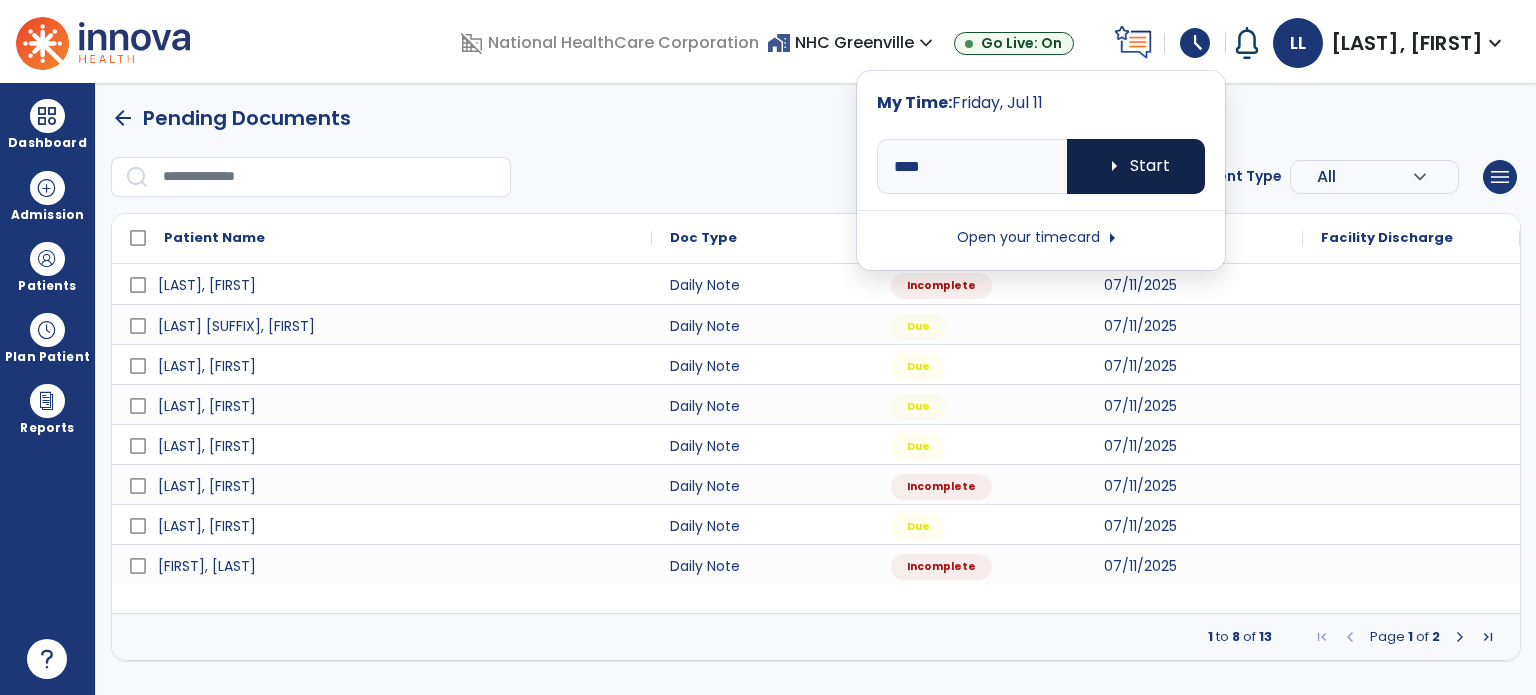 click on "arrow_right" at bounding box center (1114, 166) 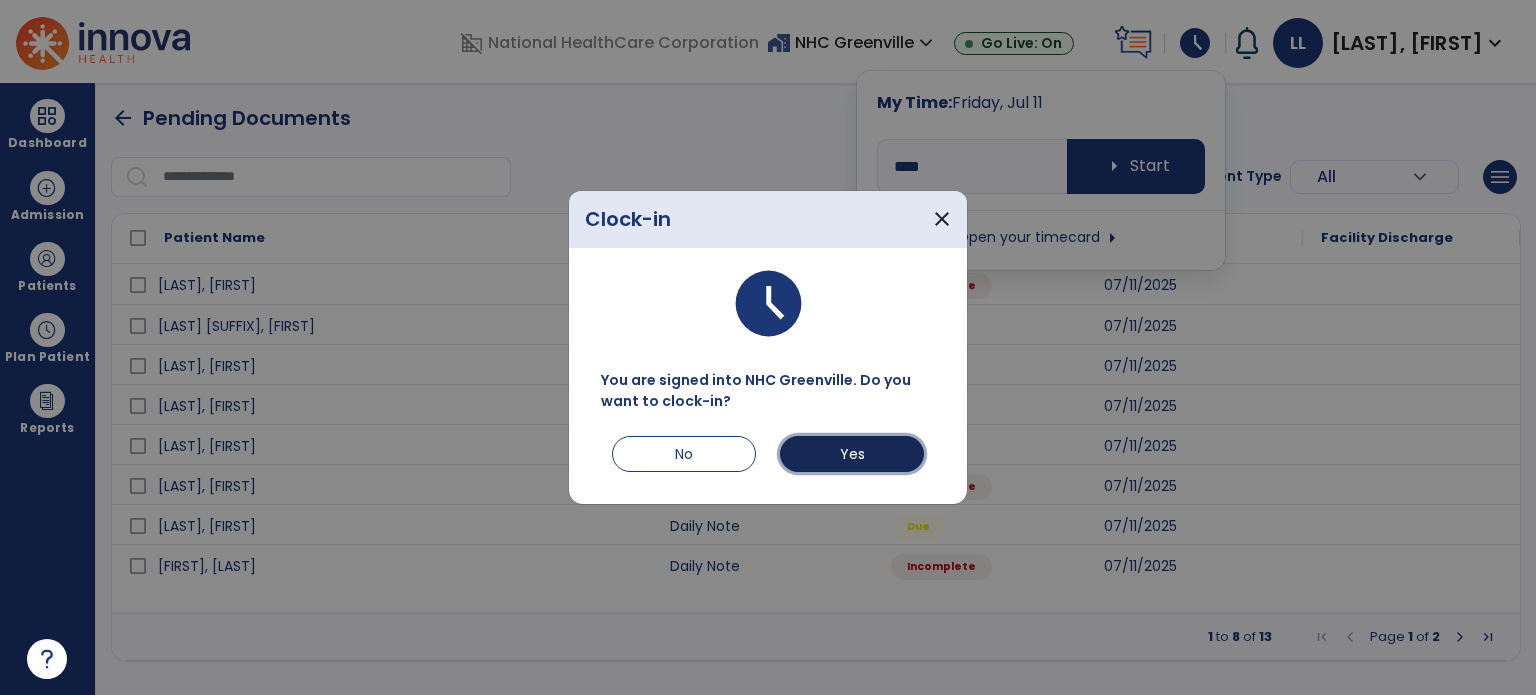 click on "Yes" at bounding box center [852, 454] 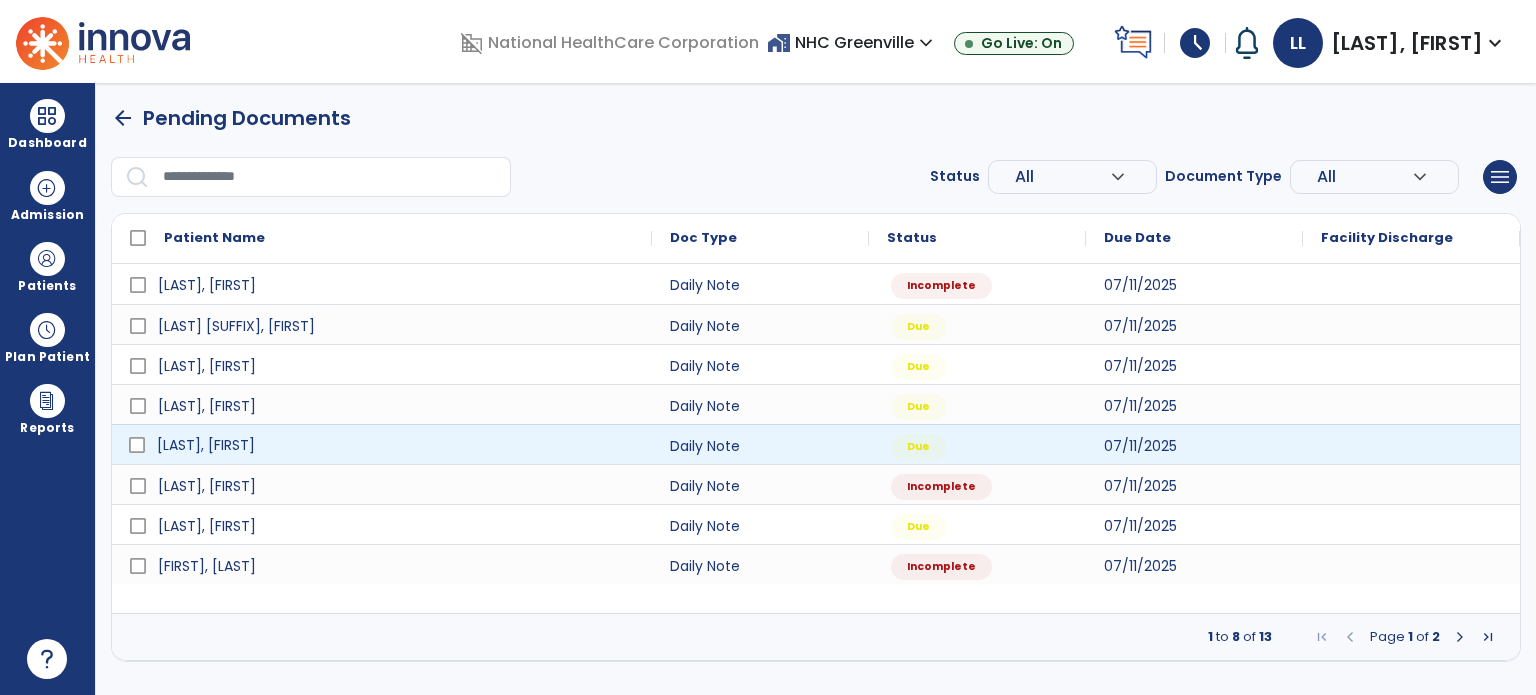 click on "[LAST], [FIRST]" at bounding box center [396, 445] 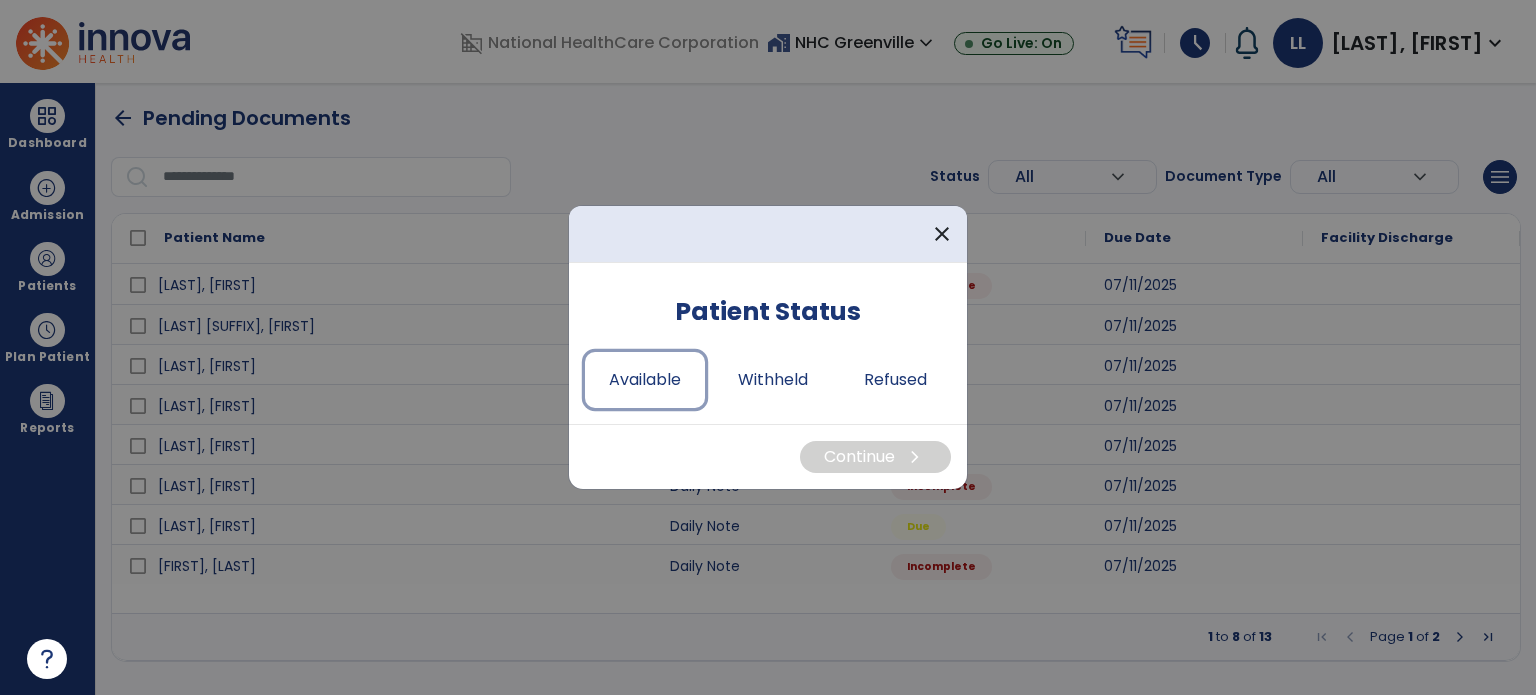click on "Available" at bounding box center (645, 380) 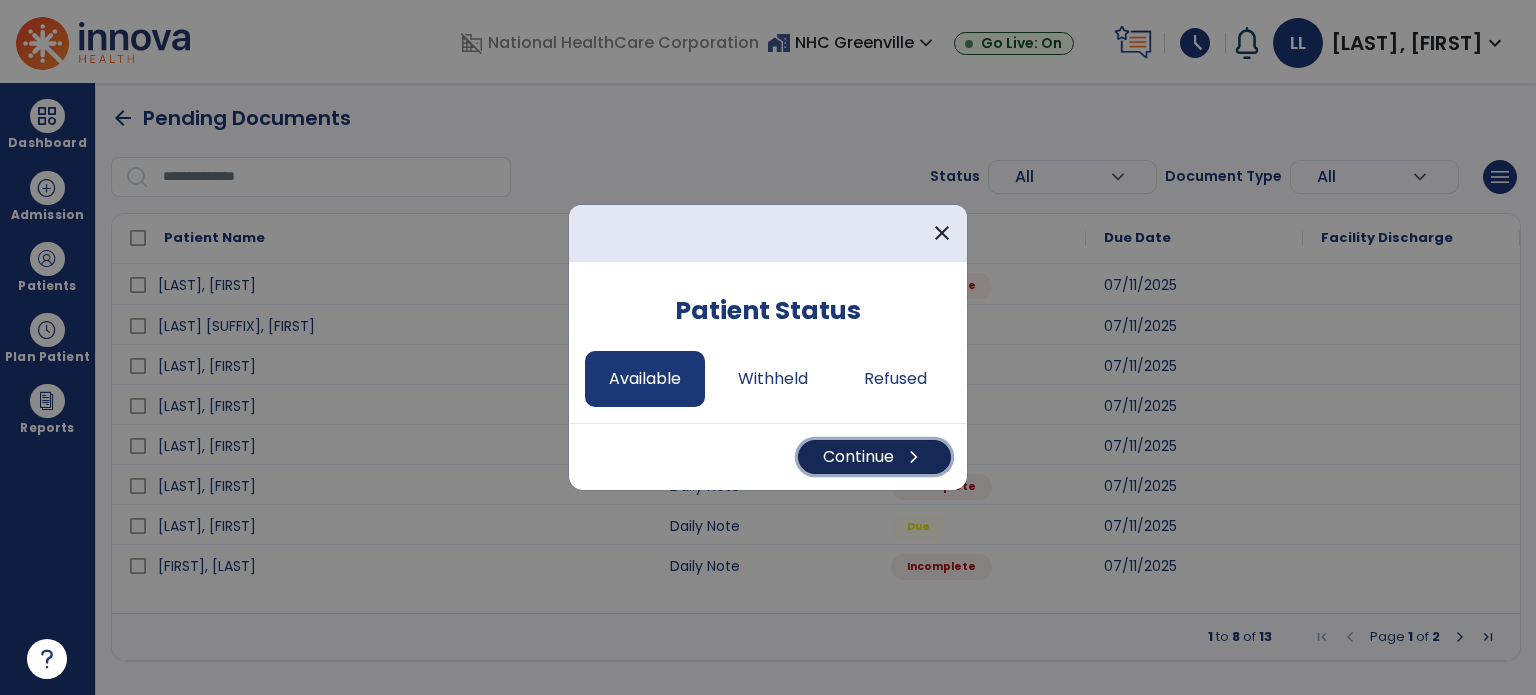 click on "Continue   chevron_right" at bounding box center (874, 457) 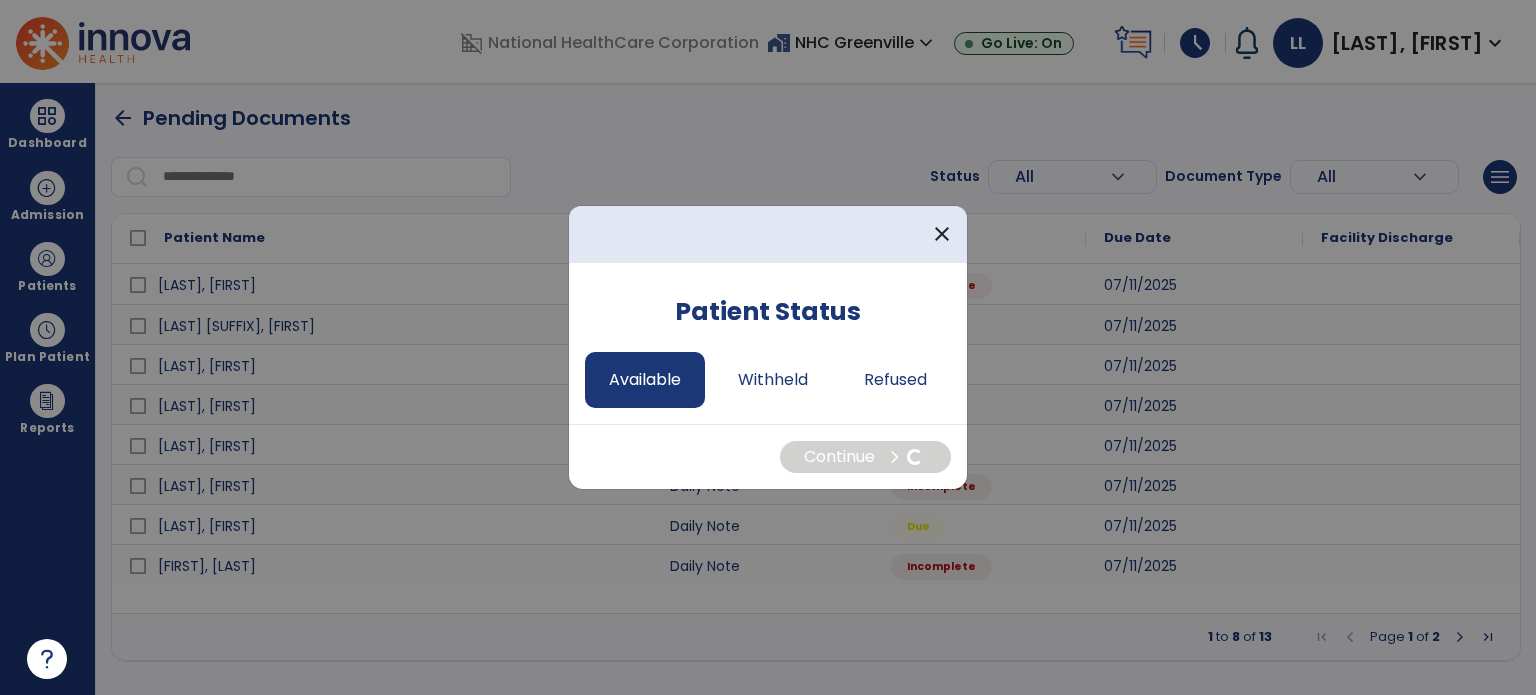 select on "*" 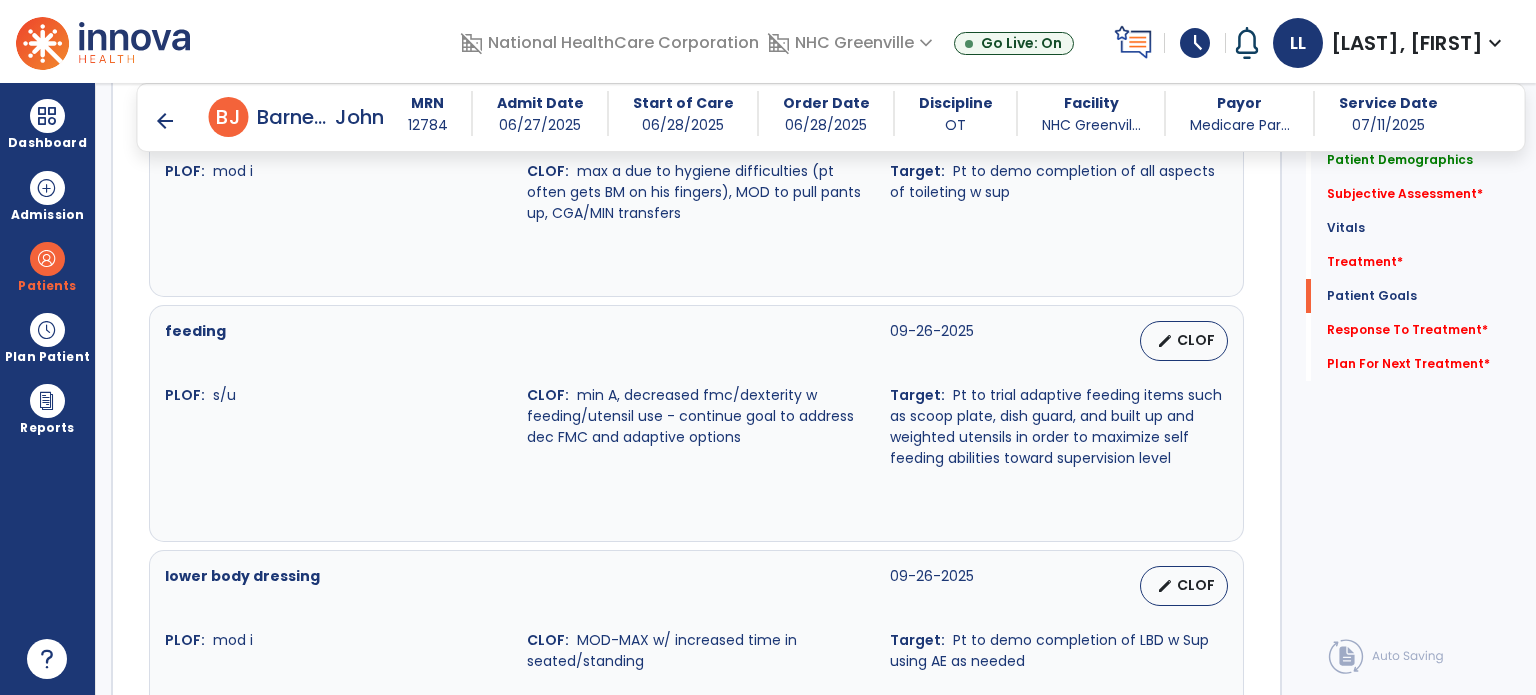 scroll, scrollTop: 1660, scrollLeft: 0, axis: vertical 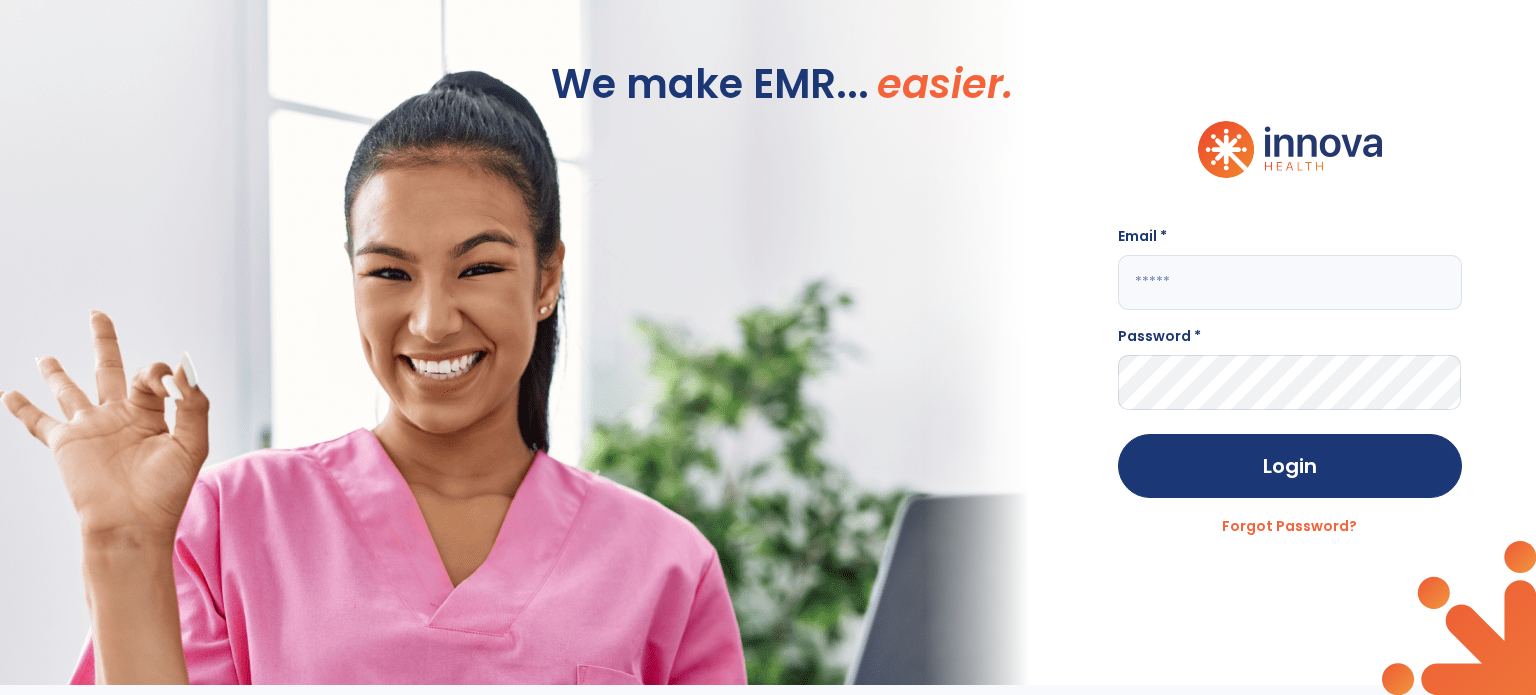 type on "**********" 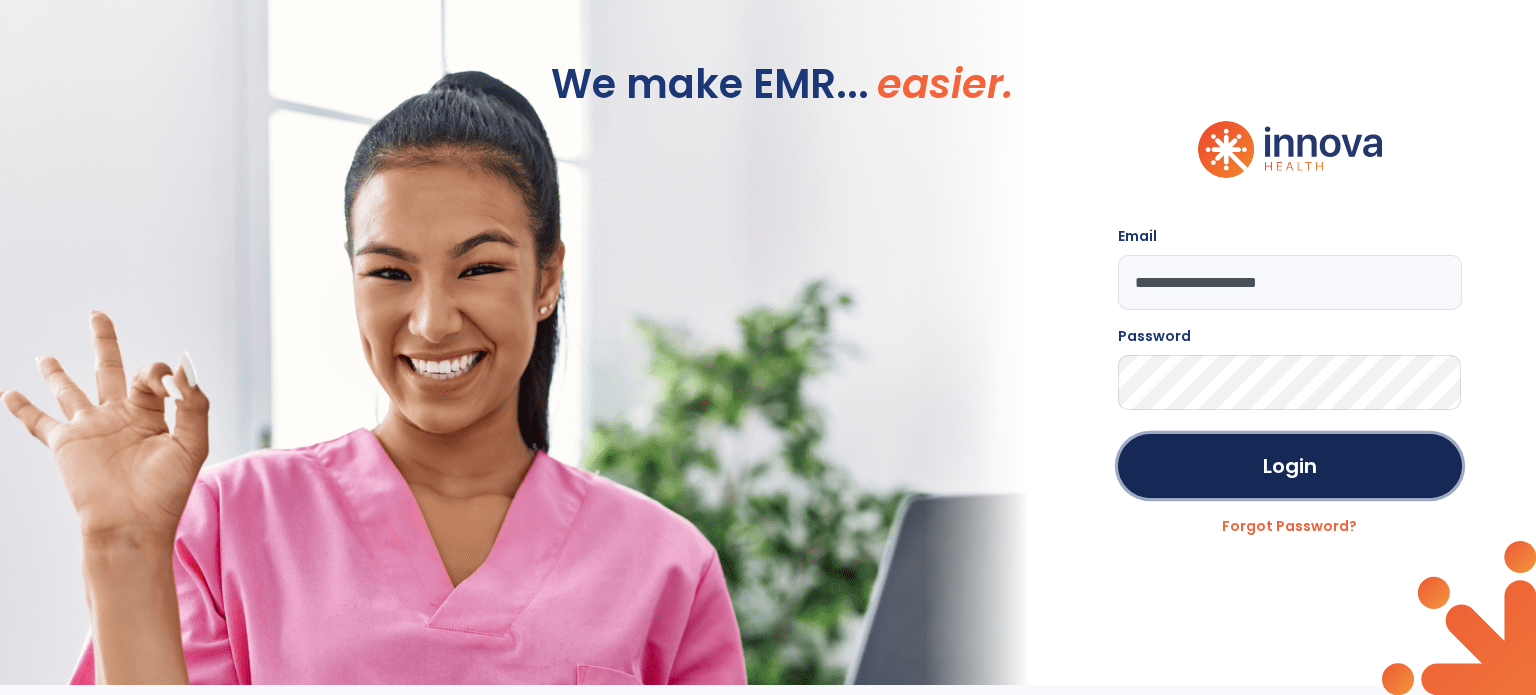 click on "Login" 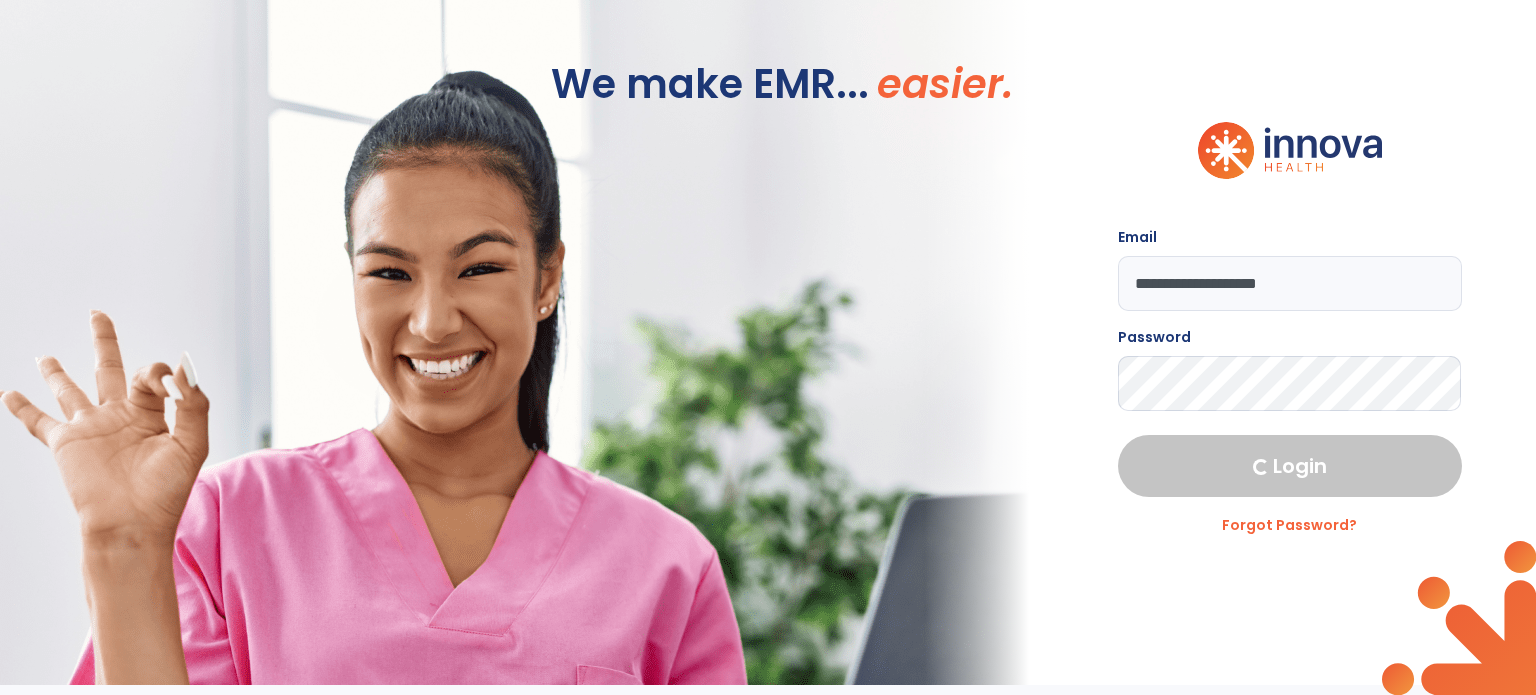 select on "****" 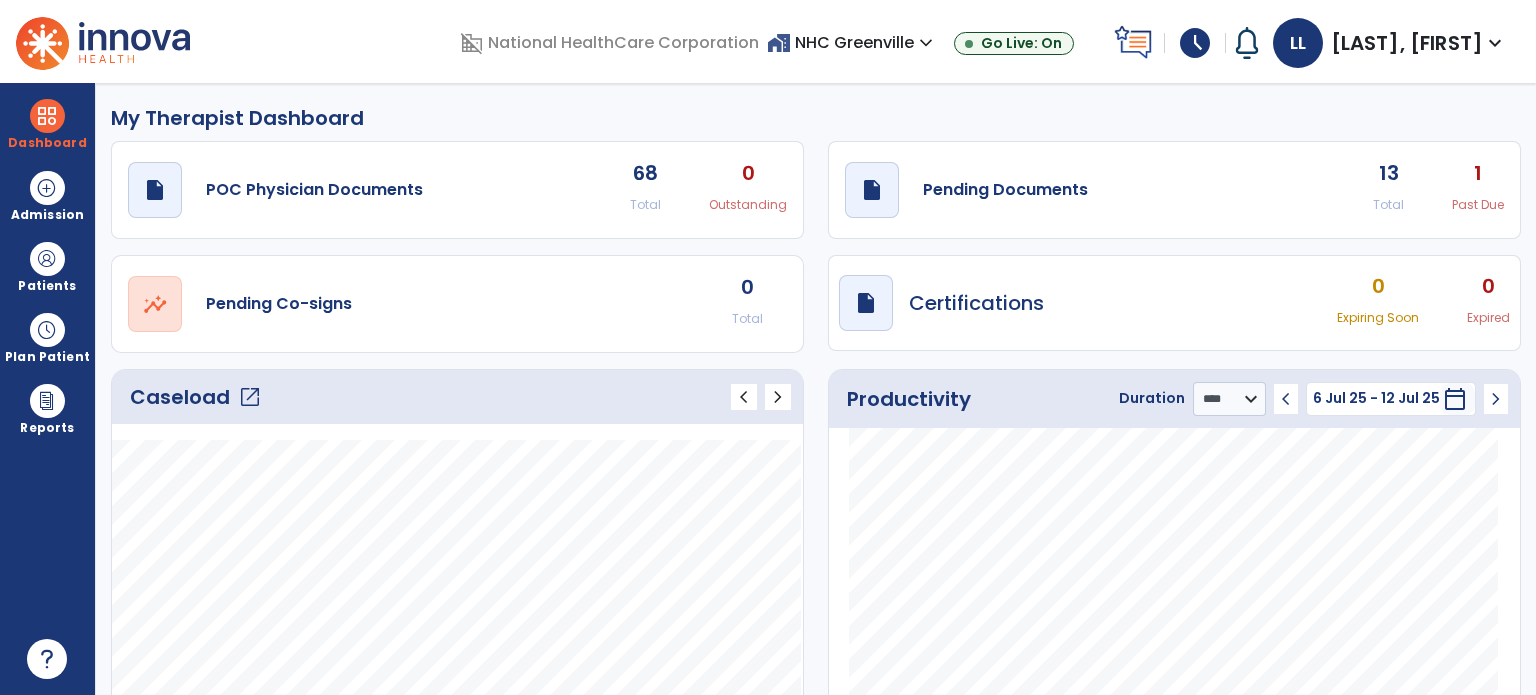 click on "open_in_new" 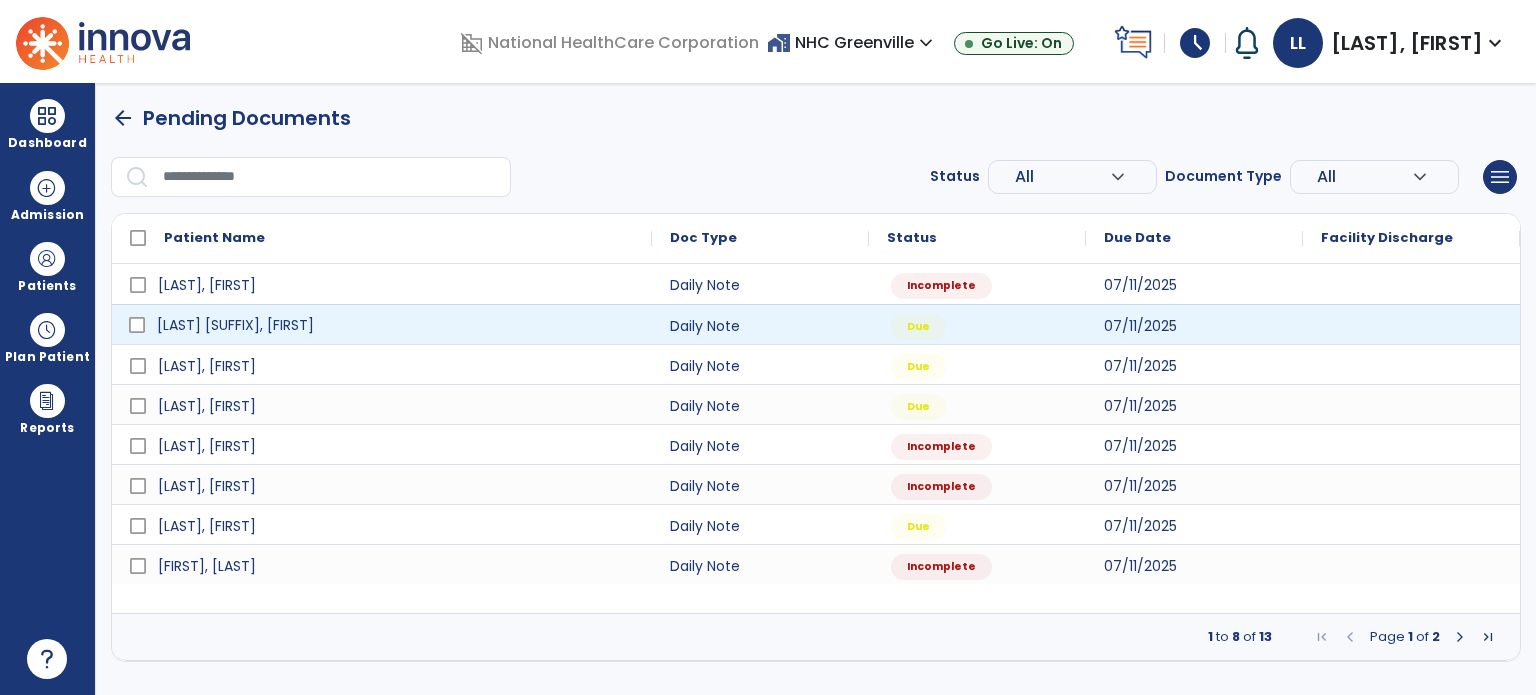 click on "[LAST] [SUFFIX], [FIRST]" at bounding box center (396, 325) 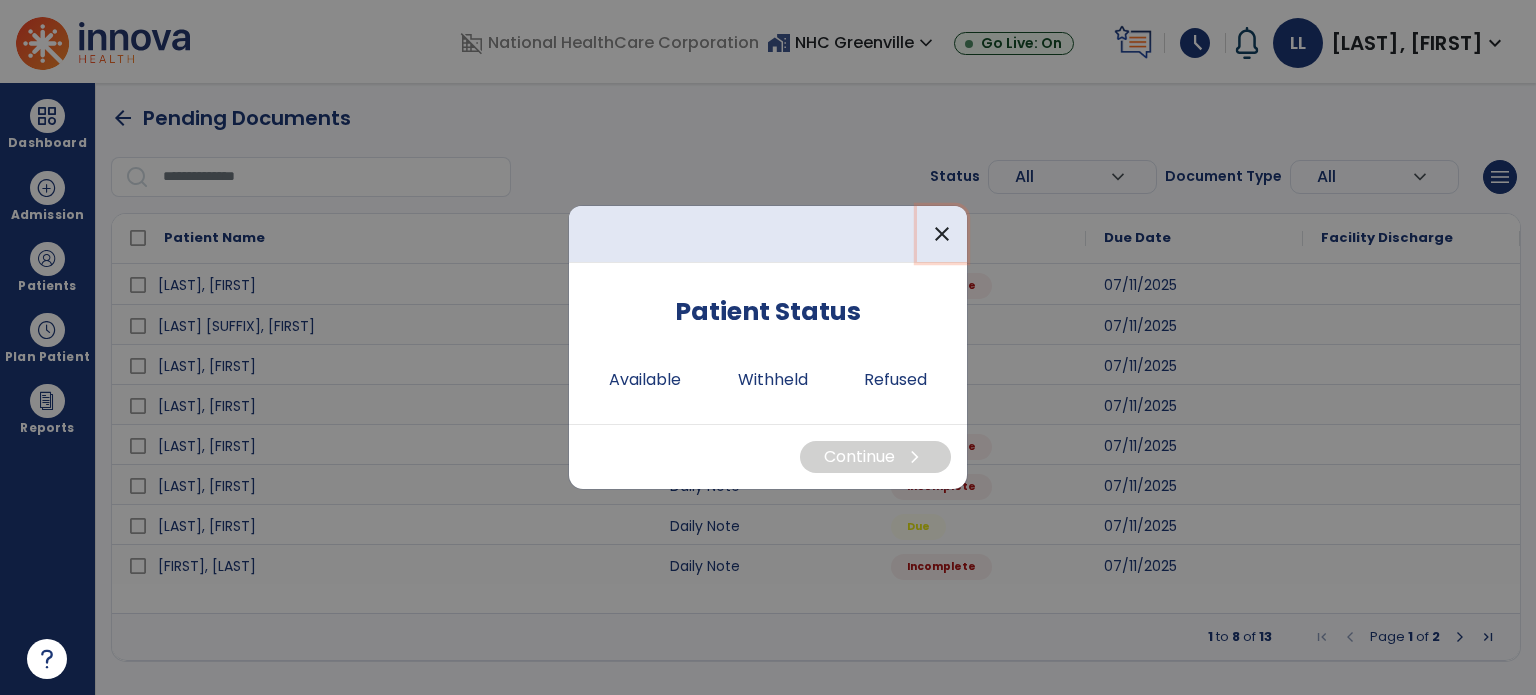 click on "close" at bounding box center (942, 234) 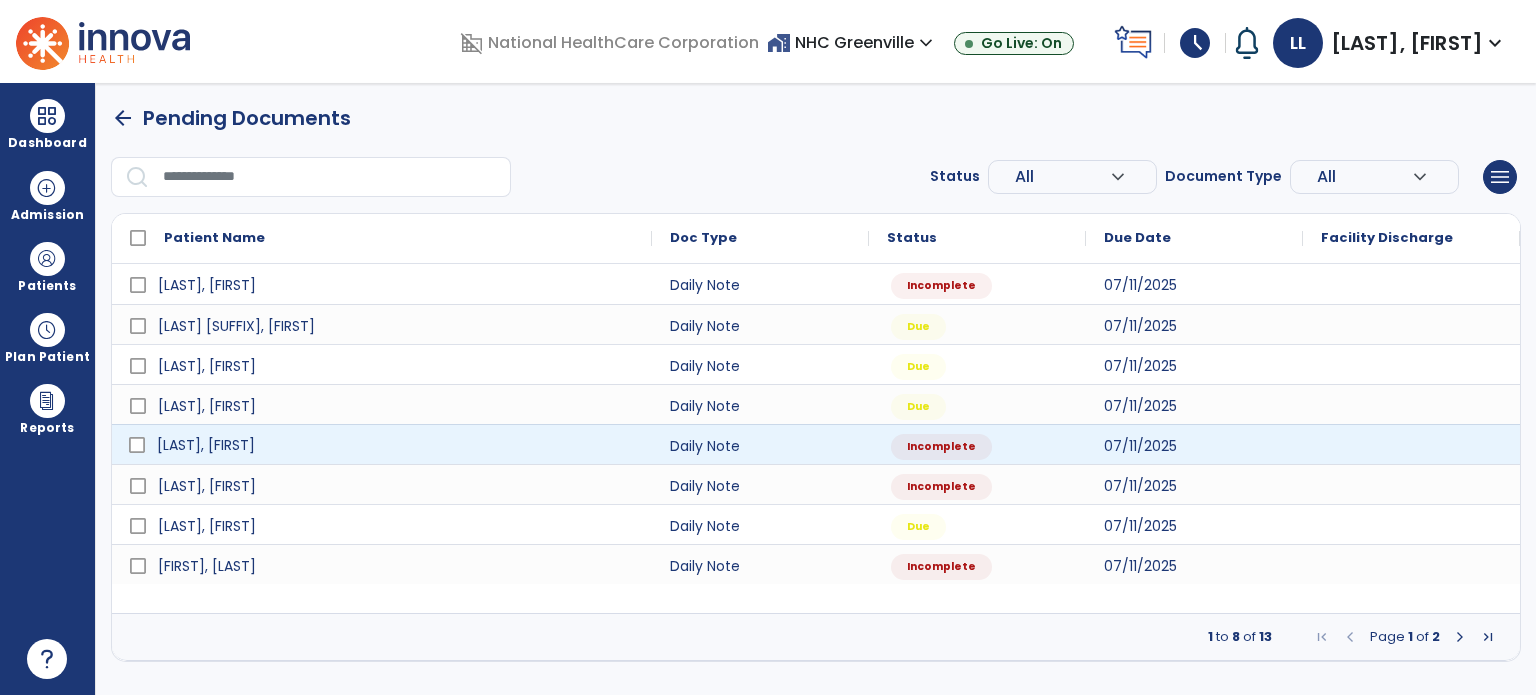 click on "[LAST], [FIRST]" at bounding box center [396, 445] 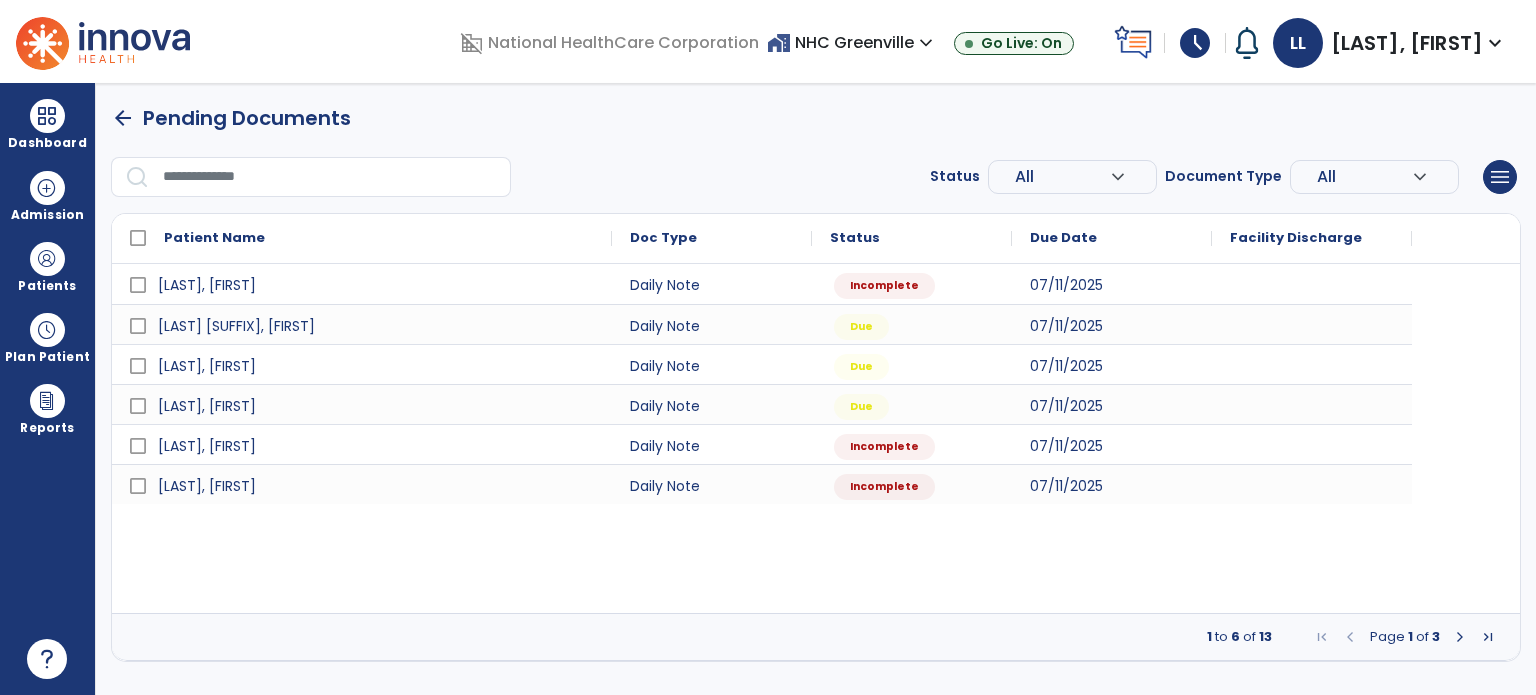 select on "*" 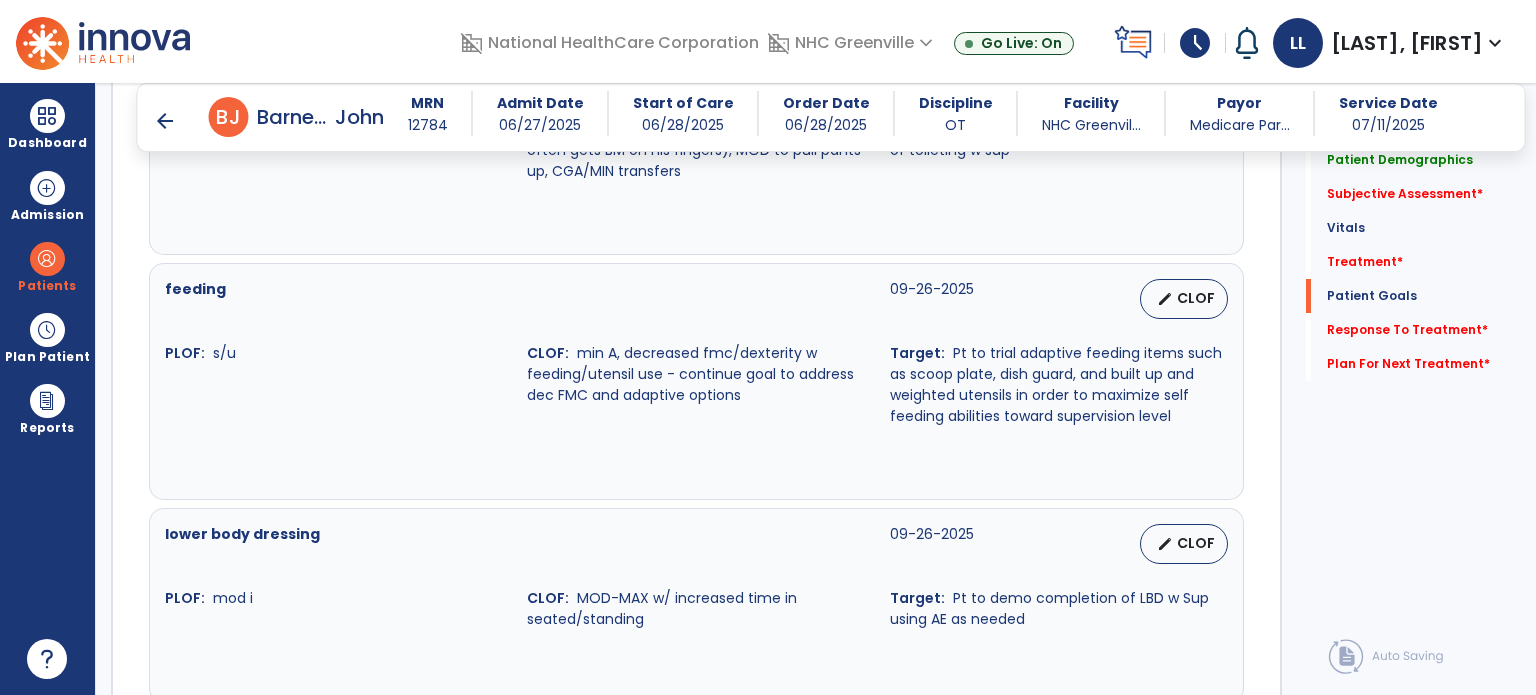 scroll, scrollTop: 1700, scrollLeft: 0, axis: vertical 